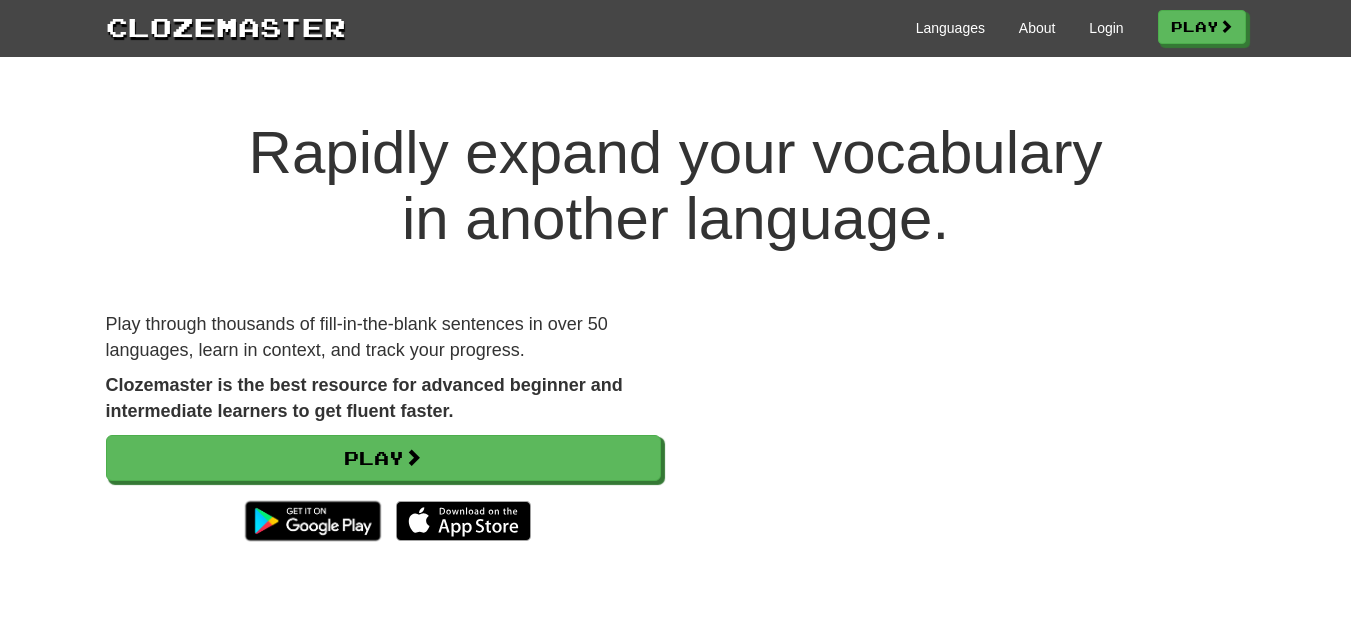 scroll, scrollTop: 0, scrollLeft: 0, axis: both 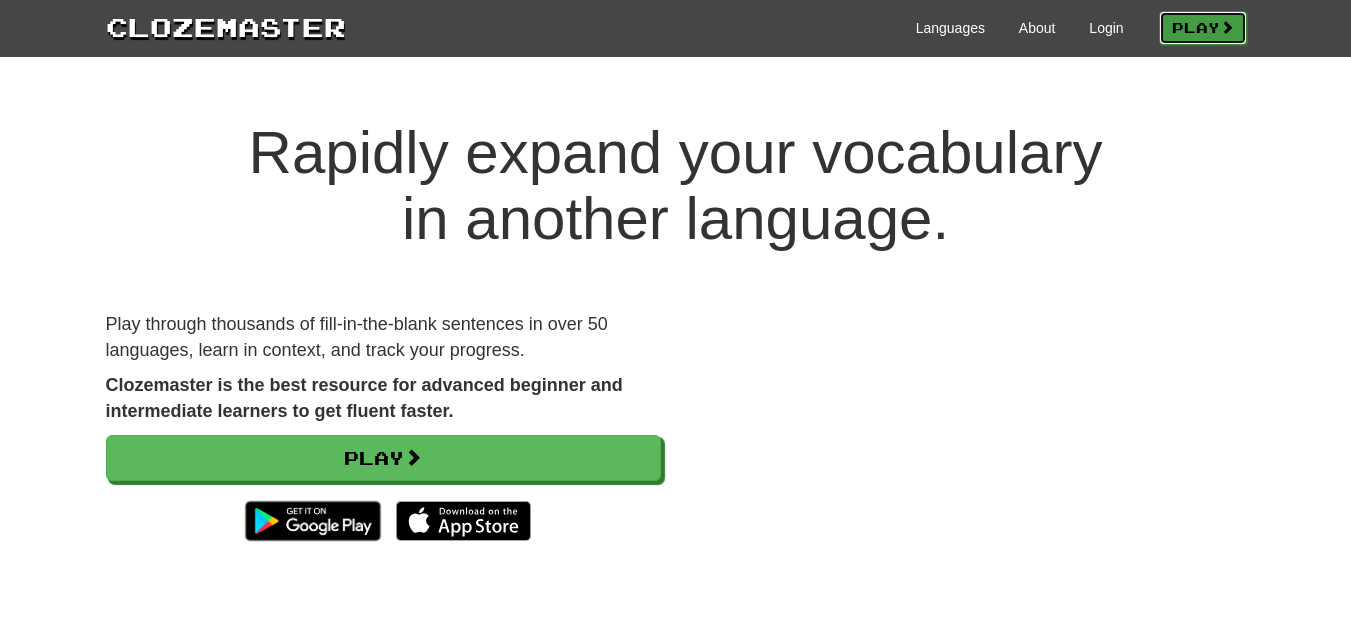 click on "Play" at bounding box center (1203, 28) 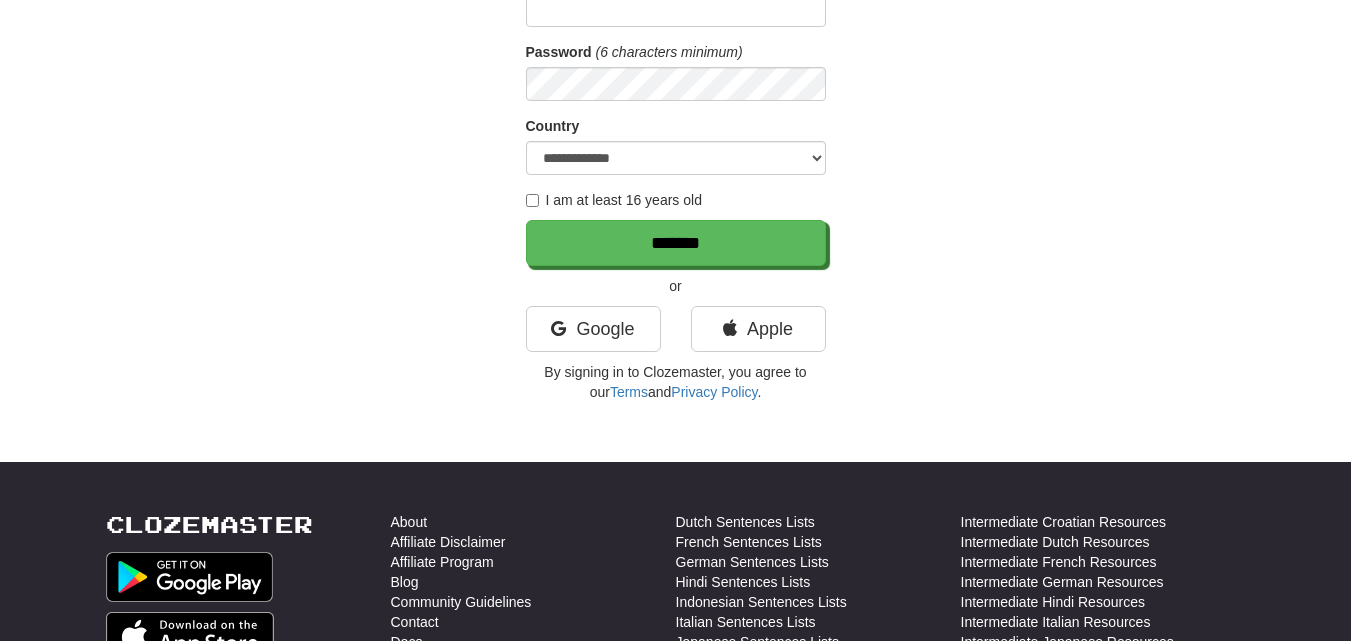 scroll, scrollTop: 272, scrollLeft: 0, axis: vertical 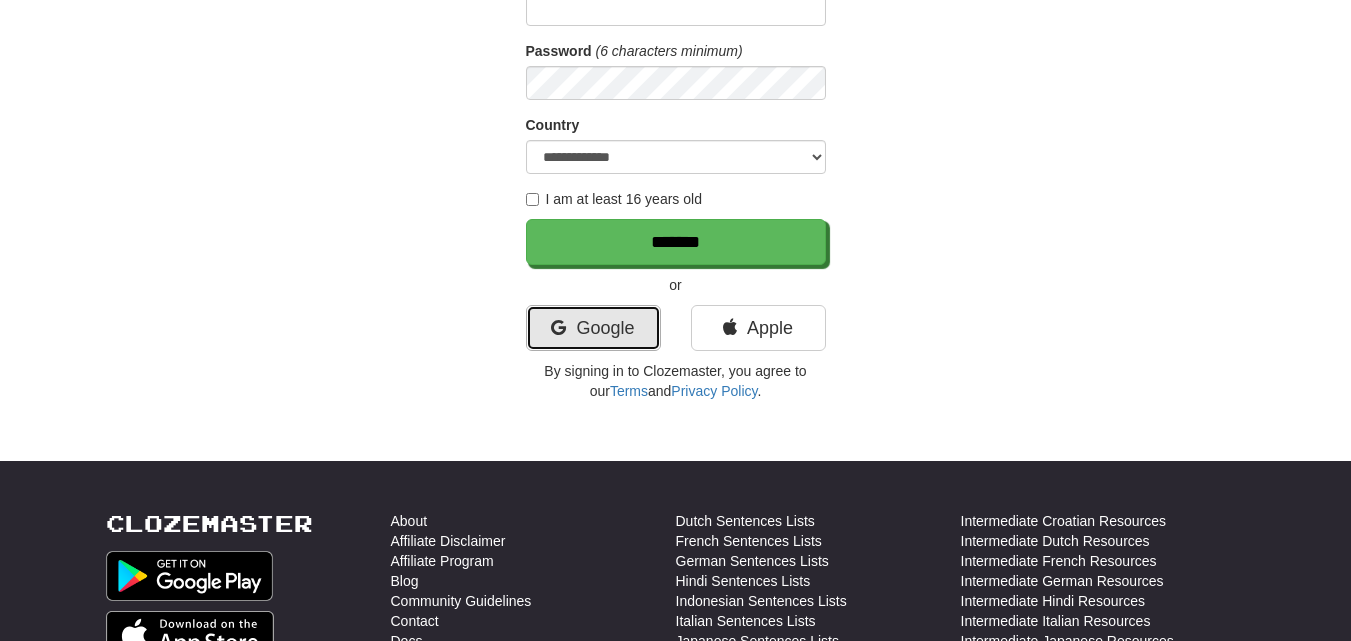 click on "Google" at bounding box center (593, 328) 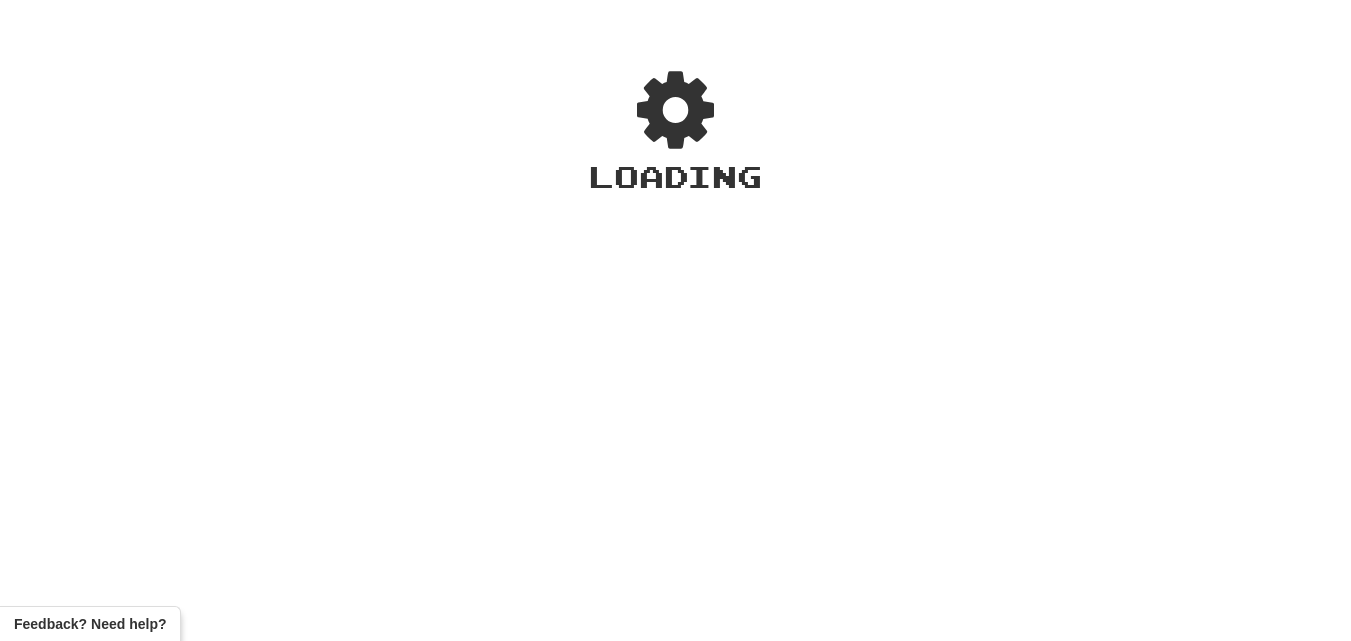 scroll, scrollTop: 0, scrollLeft: 0, axis: both 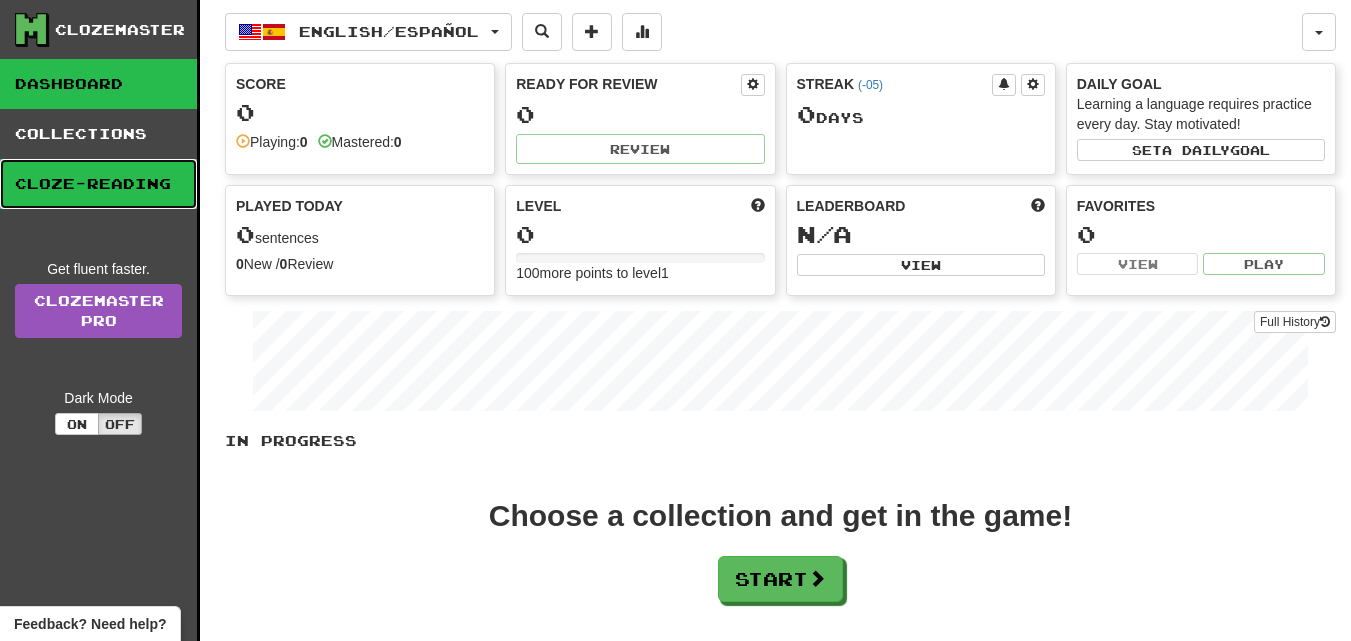 click on "Cloze-Reading" at bounding box center [98, 184] 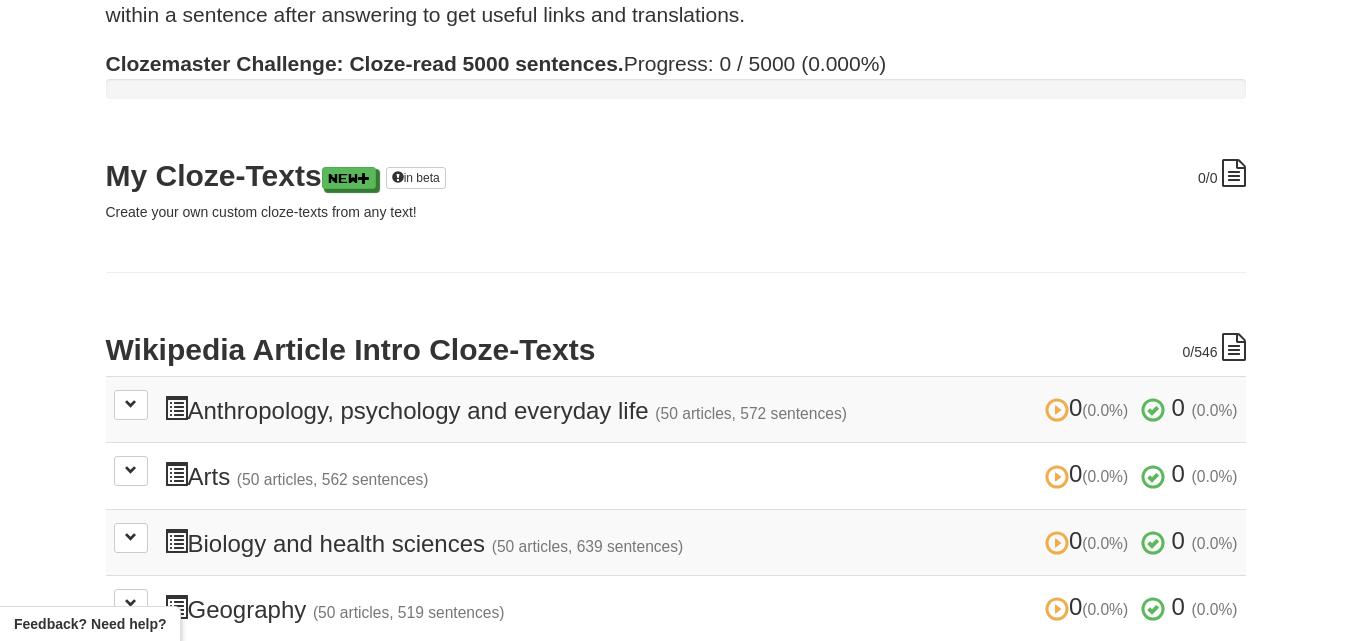 scroll, scrollTop: 115, scrollLeft: 0, axis: vertical 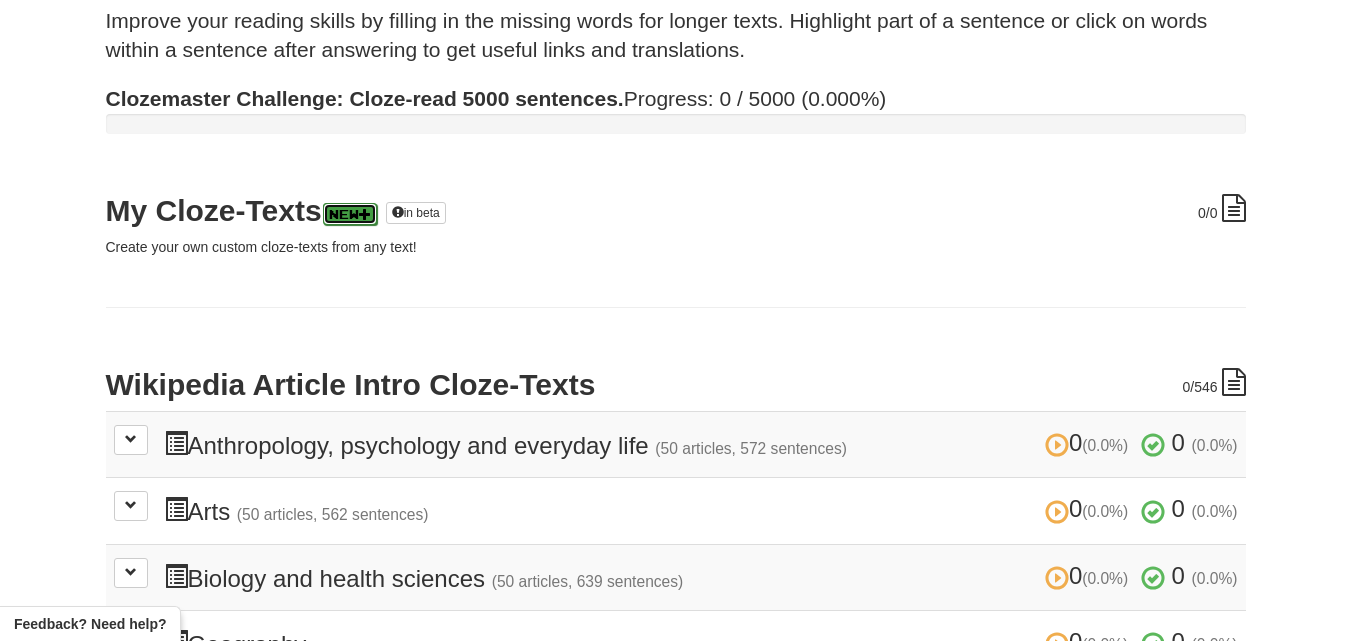 click on "New" at bounding box center (350, 214) 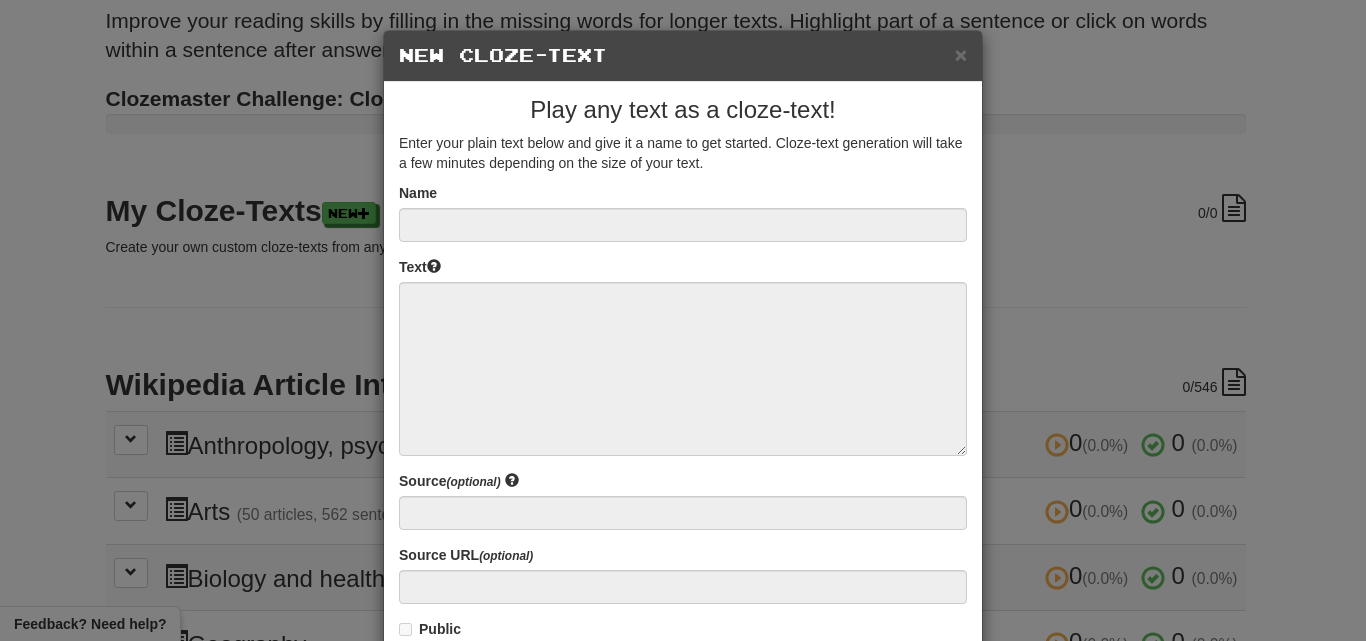 click on "×
New Cloze-Text" at bounding box center [683, 56] 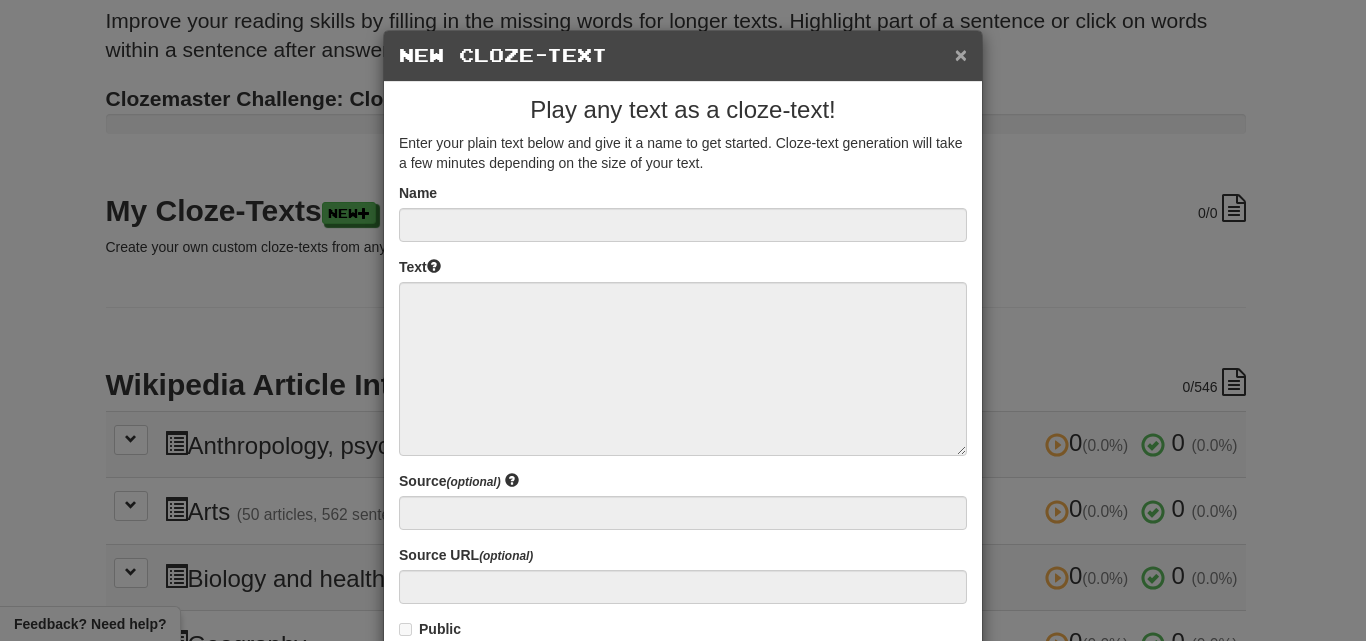click on "×" at bounding box center (961, 54) 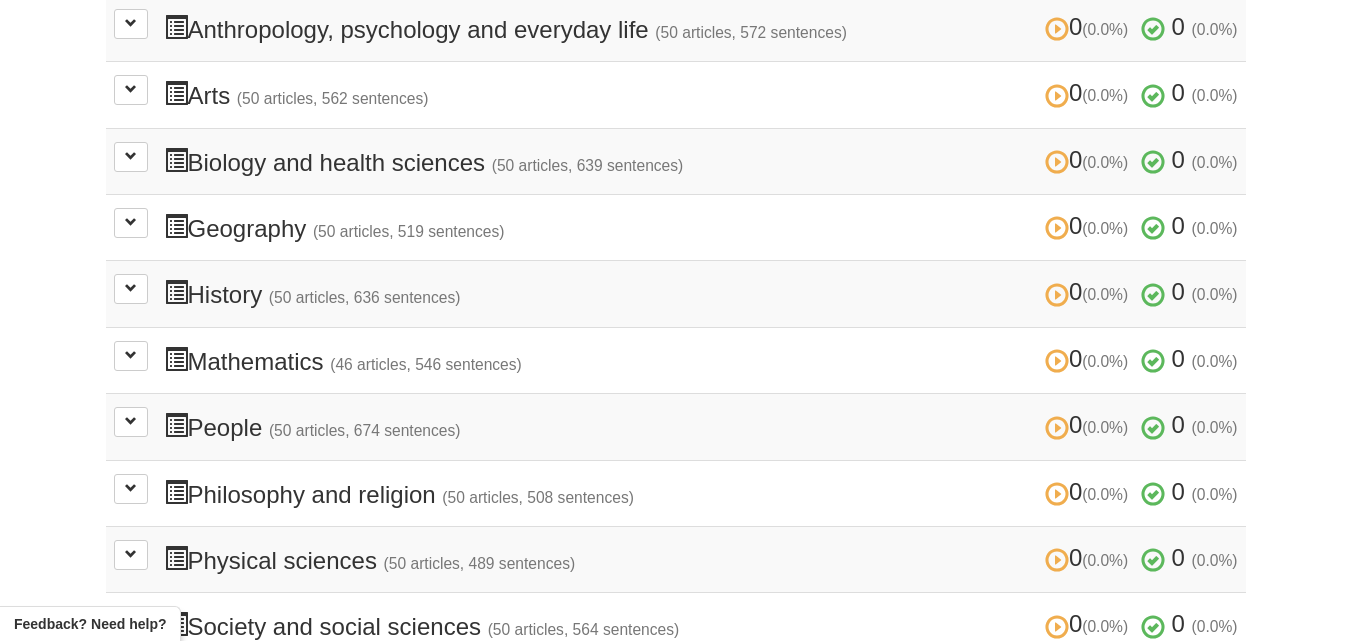scroll, scrollTop: 524, scrollLeft: 0, axis: vertical 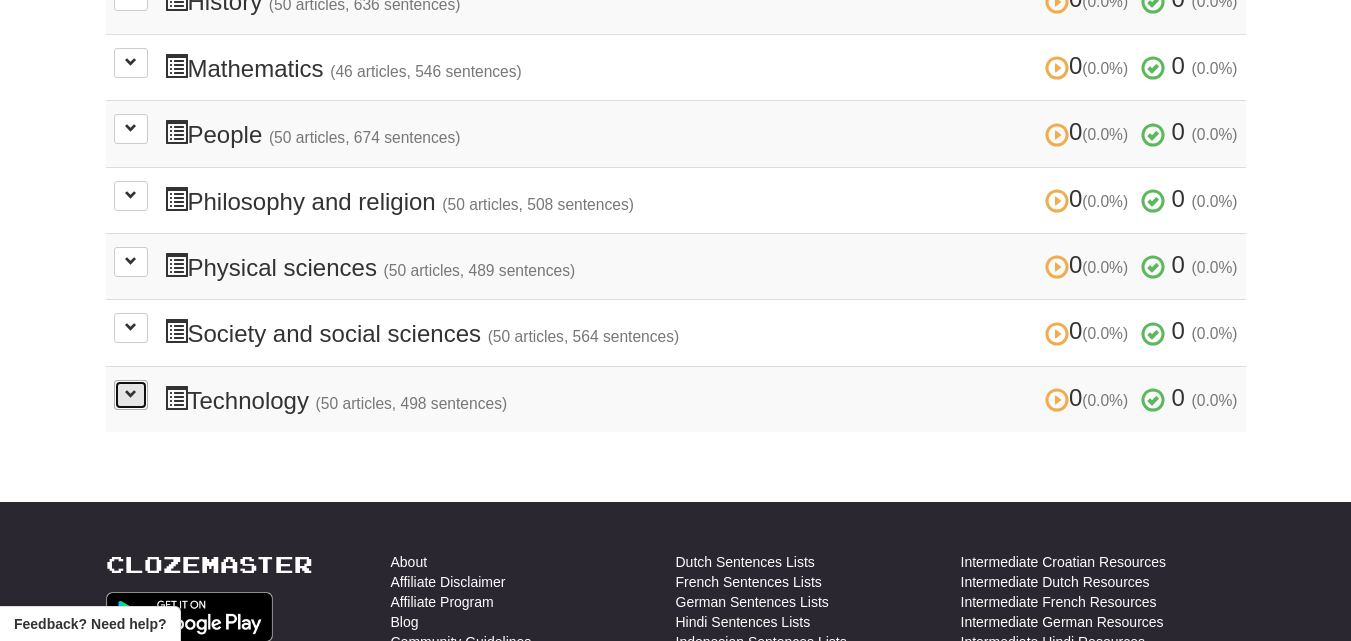 click at bounding box center (131, 394) 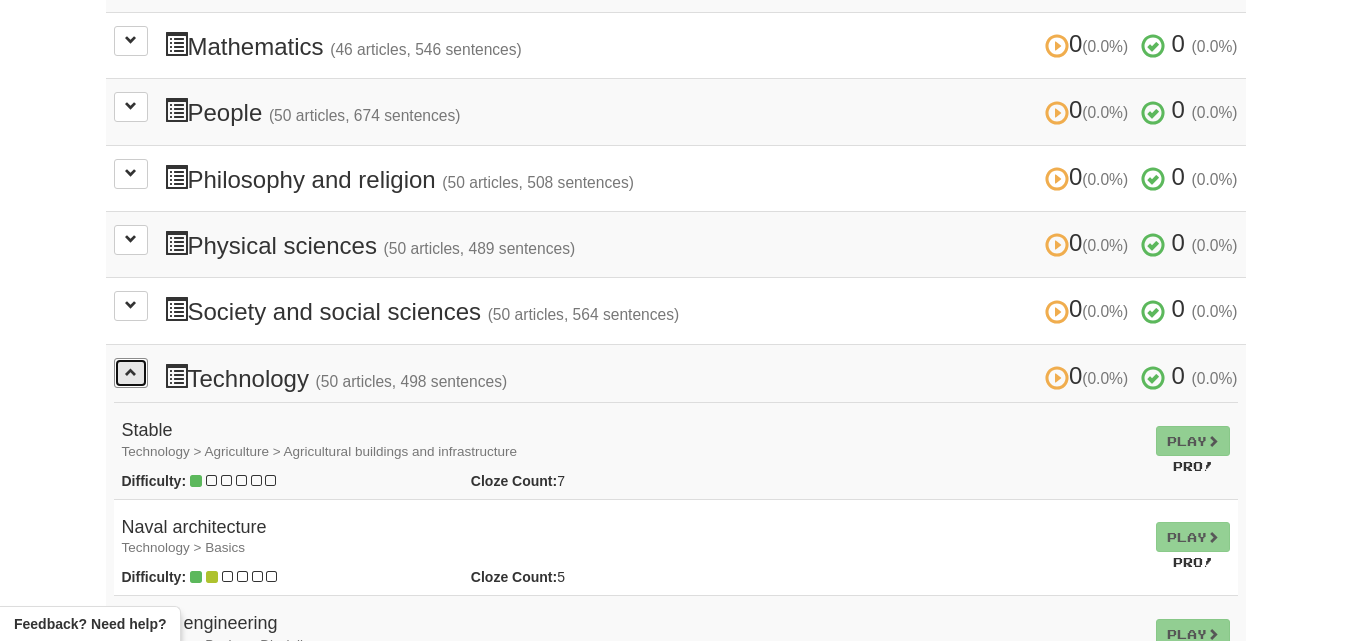 scroll, scrollTop: 862, scrollLeft: 0, axis: vertical 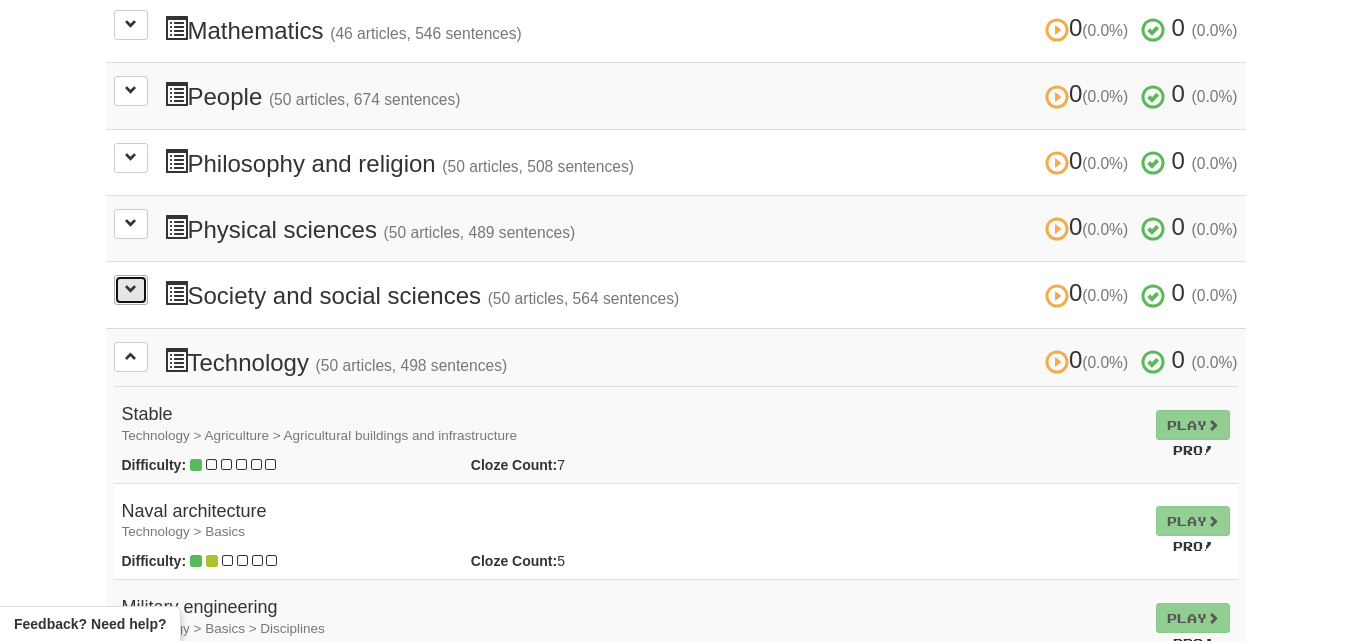 click at bounding box center [131, 290] 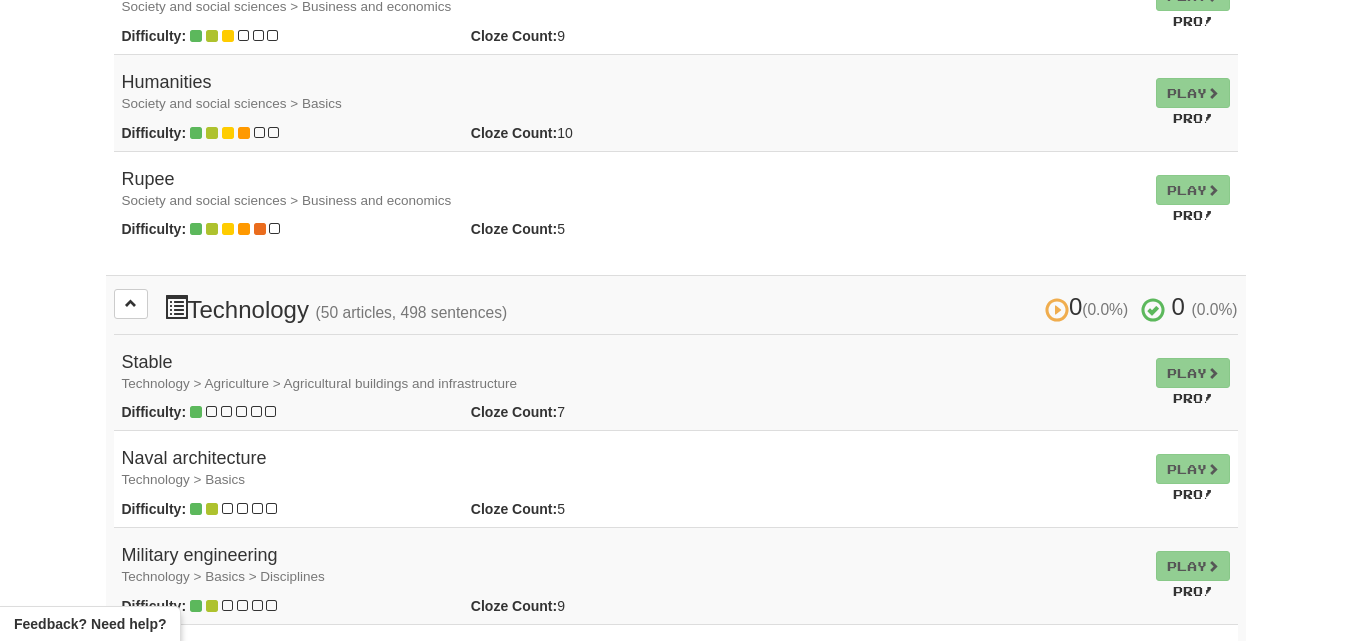 scroll, scrollTop: 5763, scrollLeft: 0, axis: vertical 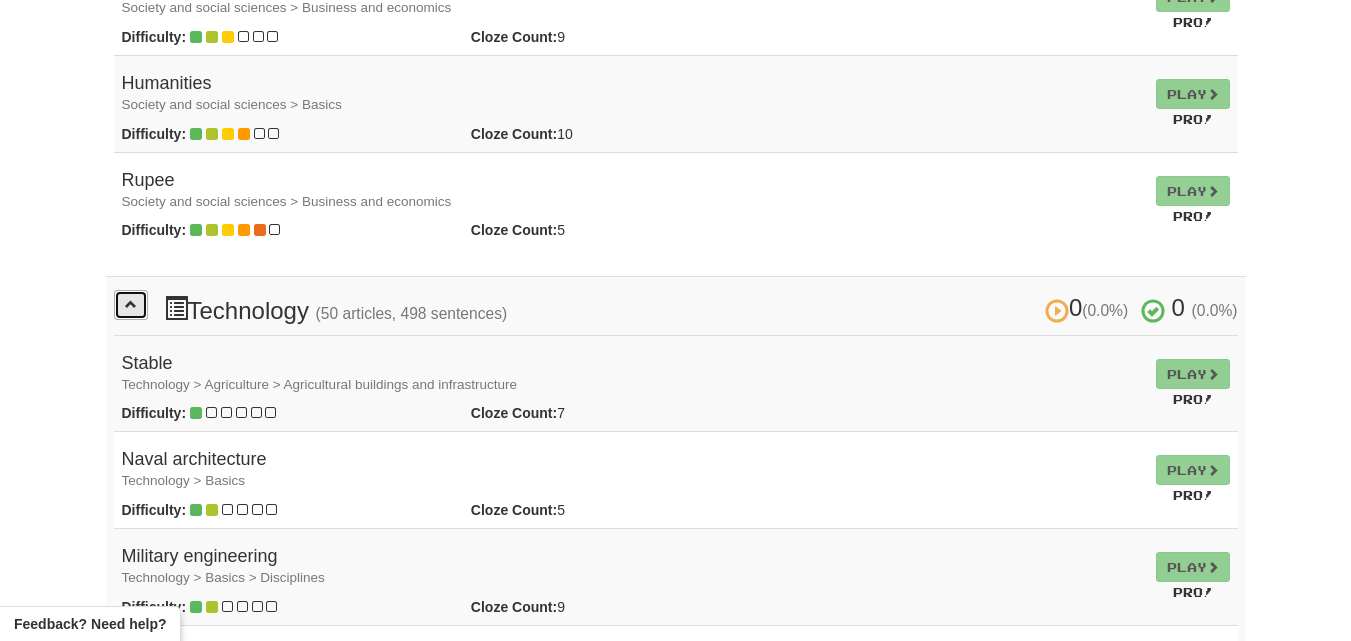 click at bounding box center [131, 304] 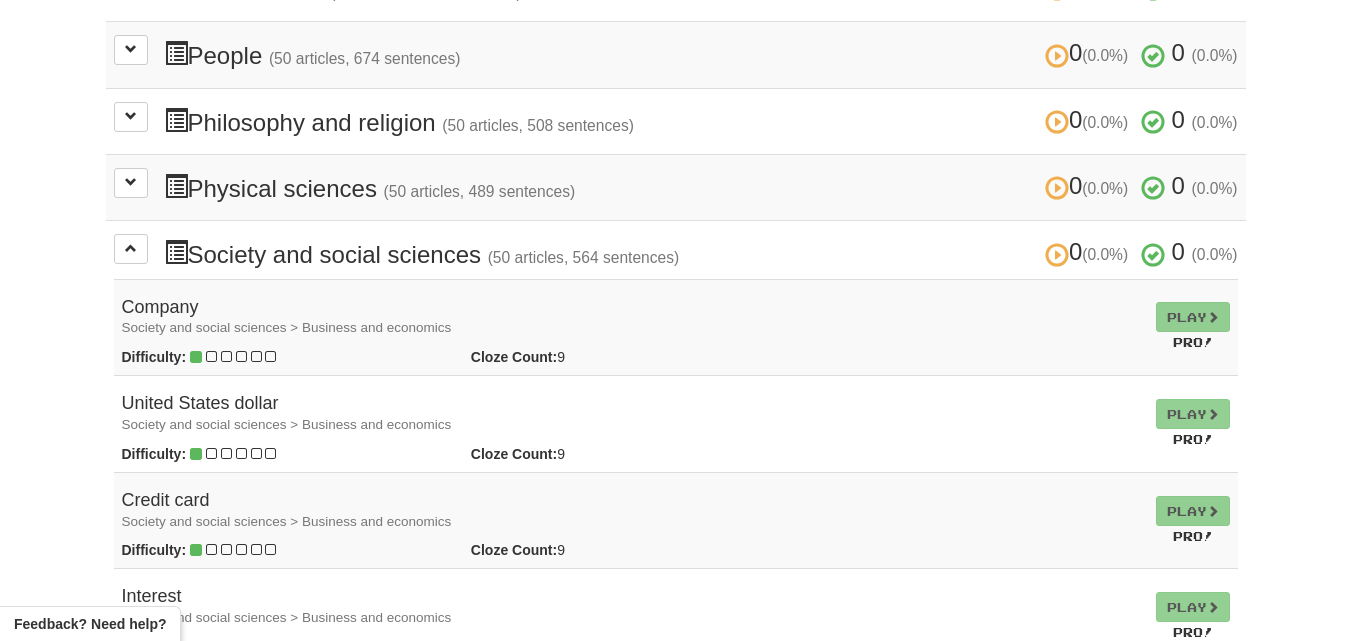 scroll, scrollTop: 908, scrollLeft: 0, axis: vertical 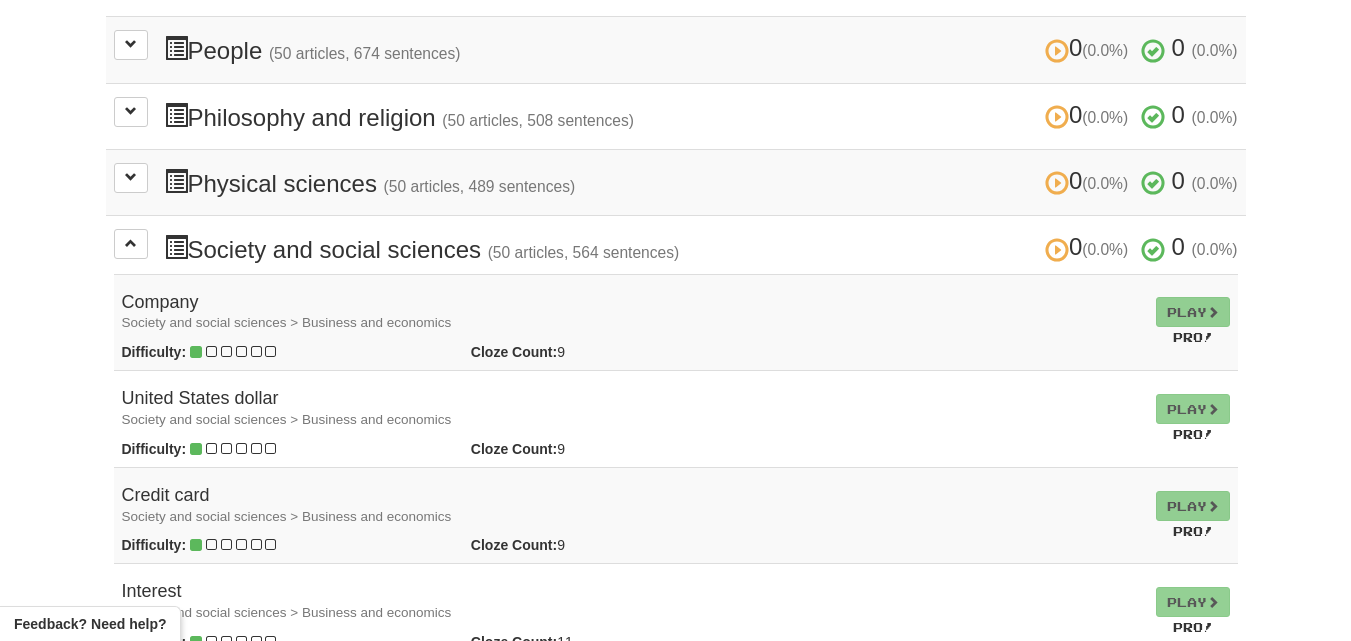 click on "Play
Pro!" at bounding box center [1193, 322] 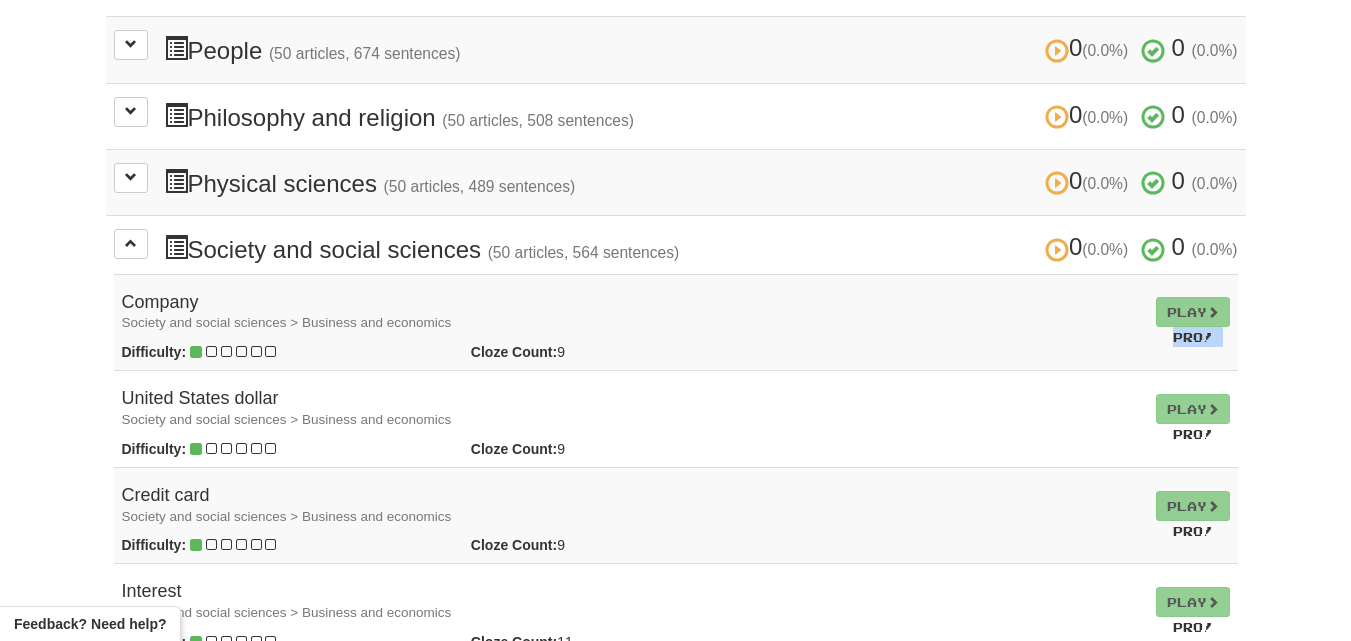click on "Play
Pro!" at bounding box center [1193, 322] 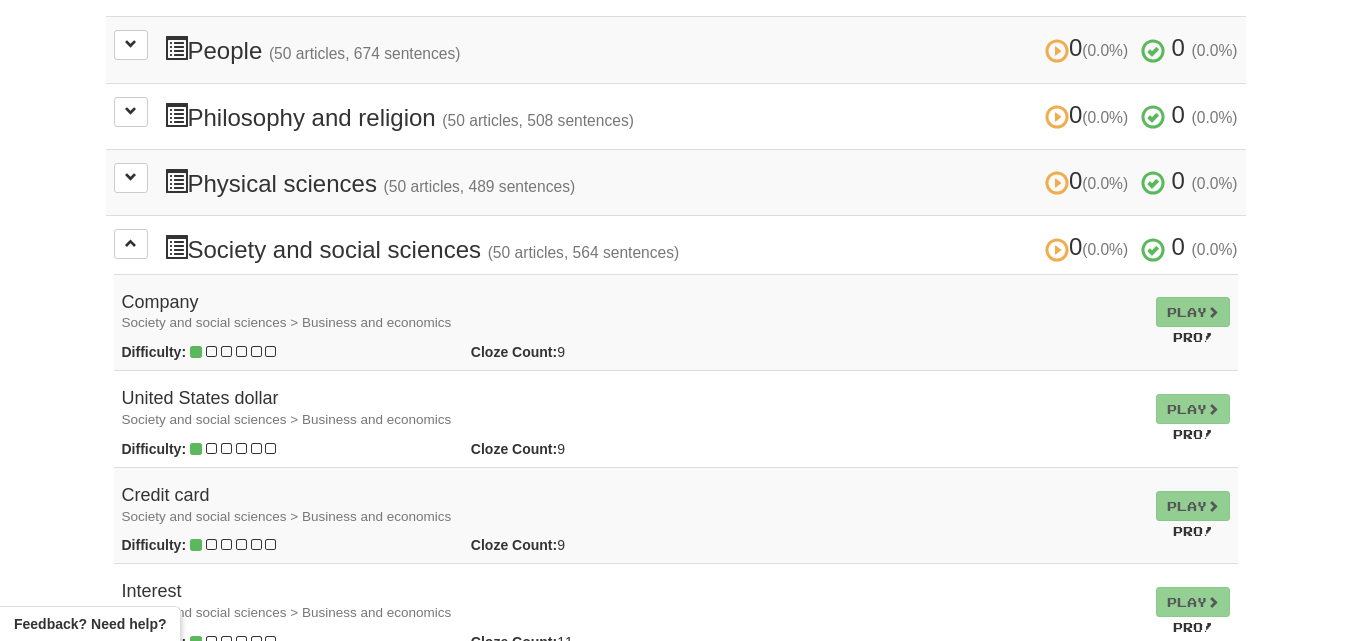 click on "Difficulty:
Cloze Count:
9
Play" at bounding box center (631, 352) 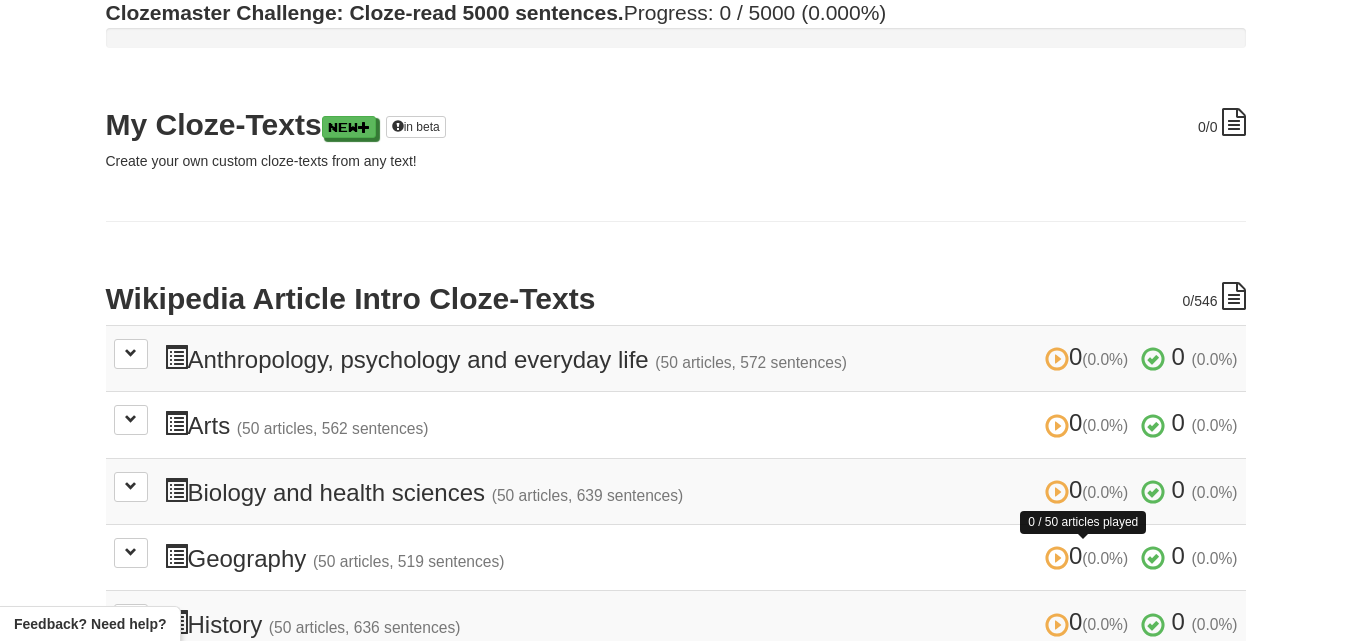 scroll, scrollTop: 0, scrollLeft: 0, axis: both 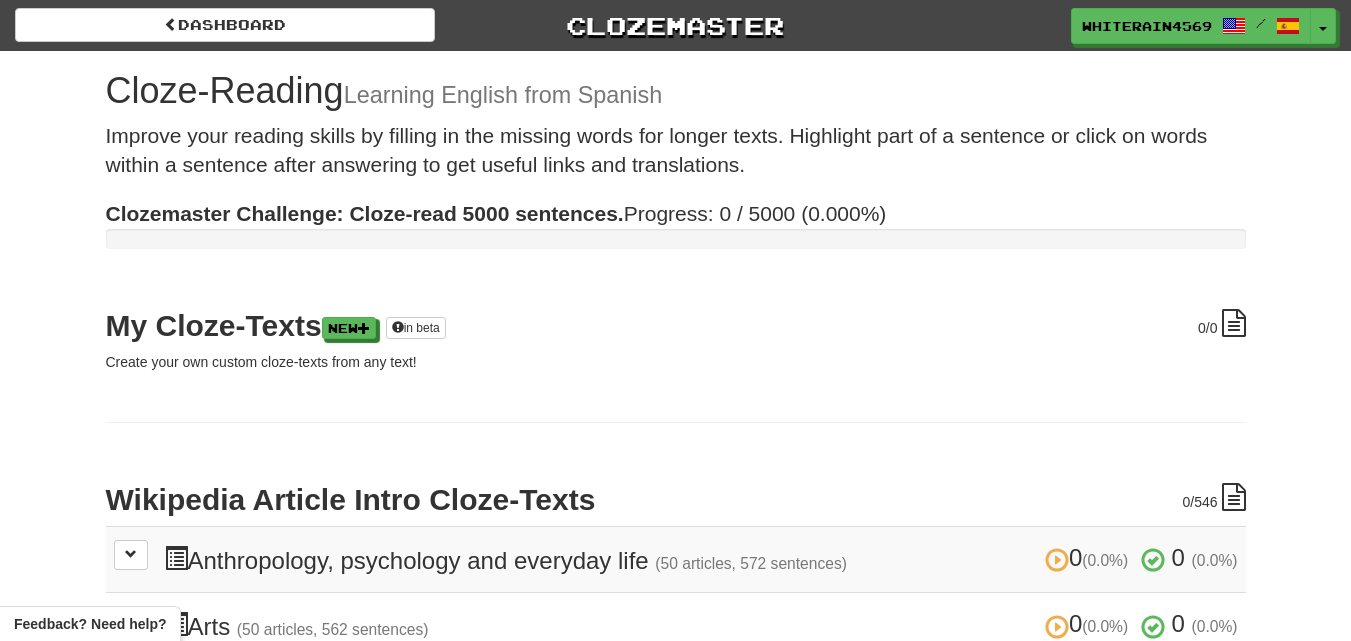click on "Cloze-Reading
Learning English from Spanish
Improve your reading skills by filling in the missing words for longer texts. Highlight part of a sentence or click on words within a sentence after answering to get useful links and translations.
Clozemaster Challenge: Cloze-read 5000 sentences.  Progress: 0 / 5000 (0.000%)
0 /0
My Cloze-Texts
New
in beta
Create your own custom cloze-texts from any text!
0 /546
Wikipedia Article Intro Cloze-Texts
0
(0.0%)
0
(0.0%)
Anthropology, psychology and everyday life
(50 articles, 572 sentences)
0
(0.0%)
0
(0.0%)
Loading...
0
(0.0%)
0
(0.0%)
Arts
(50 articles, 562 sentences)
0
(0.0%)
0
(0.0%)
Loading...
0
(0.0%)
0
(0.0%)
Biology and health sciences
(50 articles, 639 sentences)
0
(0.0%)
0
(0.0%)" at bounding box center (676, 3088) 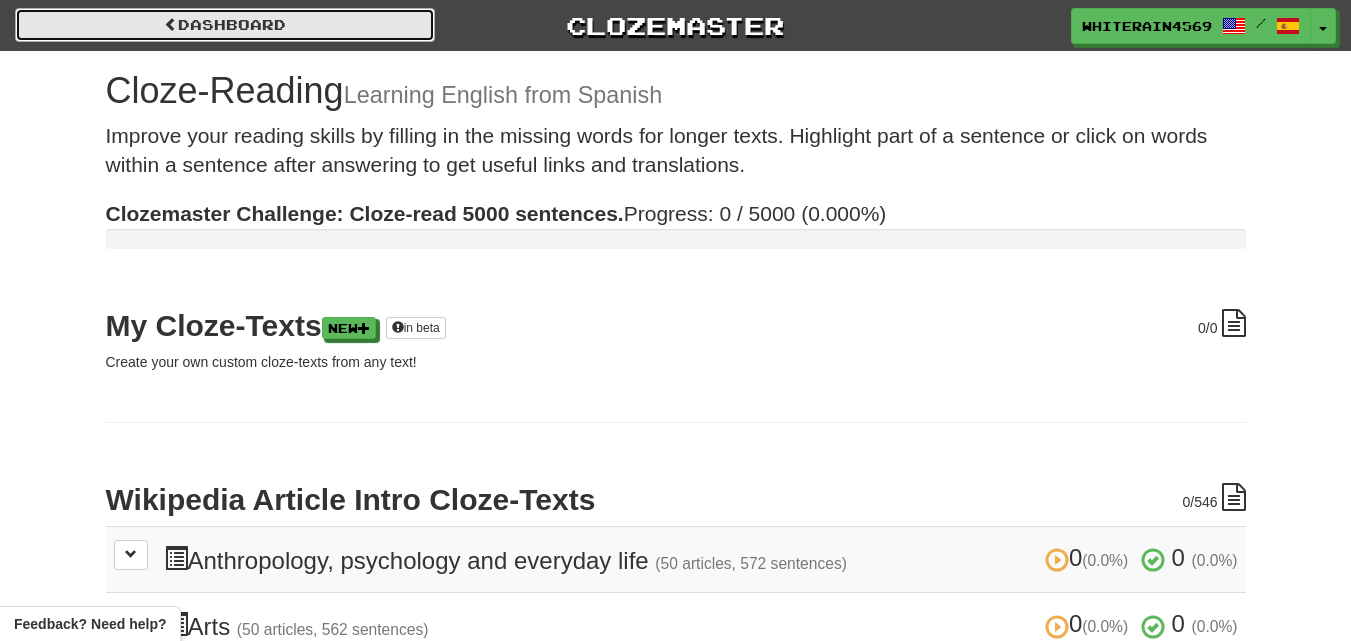 click on "Dashboard" at bounding box center [225, 25] 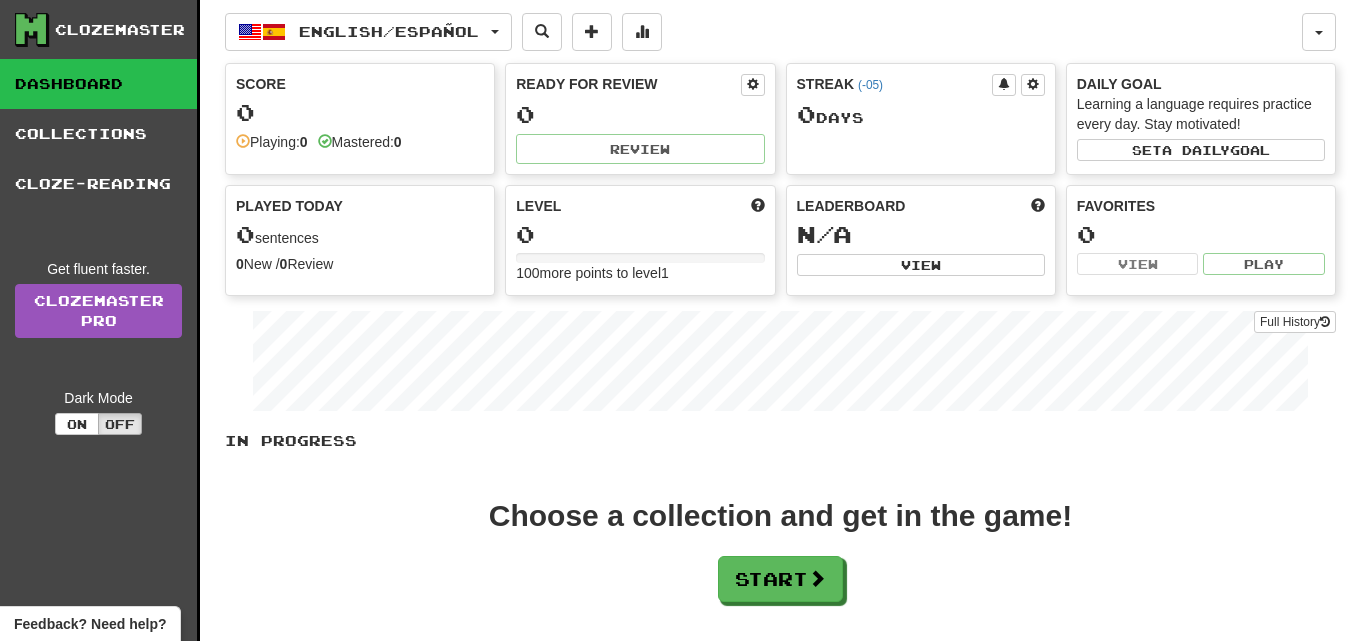 scroll, scrollTop: 0, scrollLeft: 0, axis: both 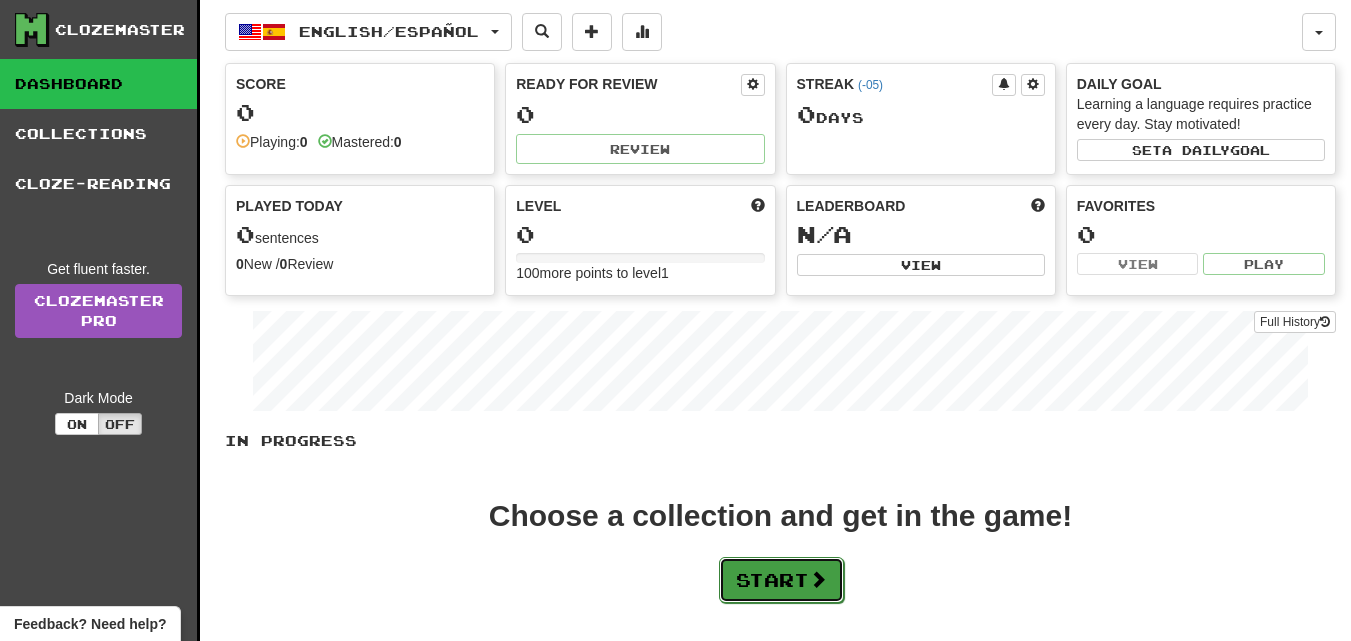 click on "Start" at bounding box center (781, 580) 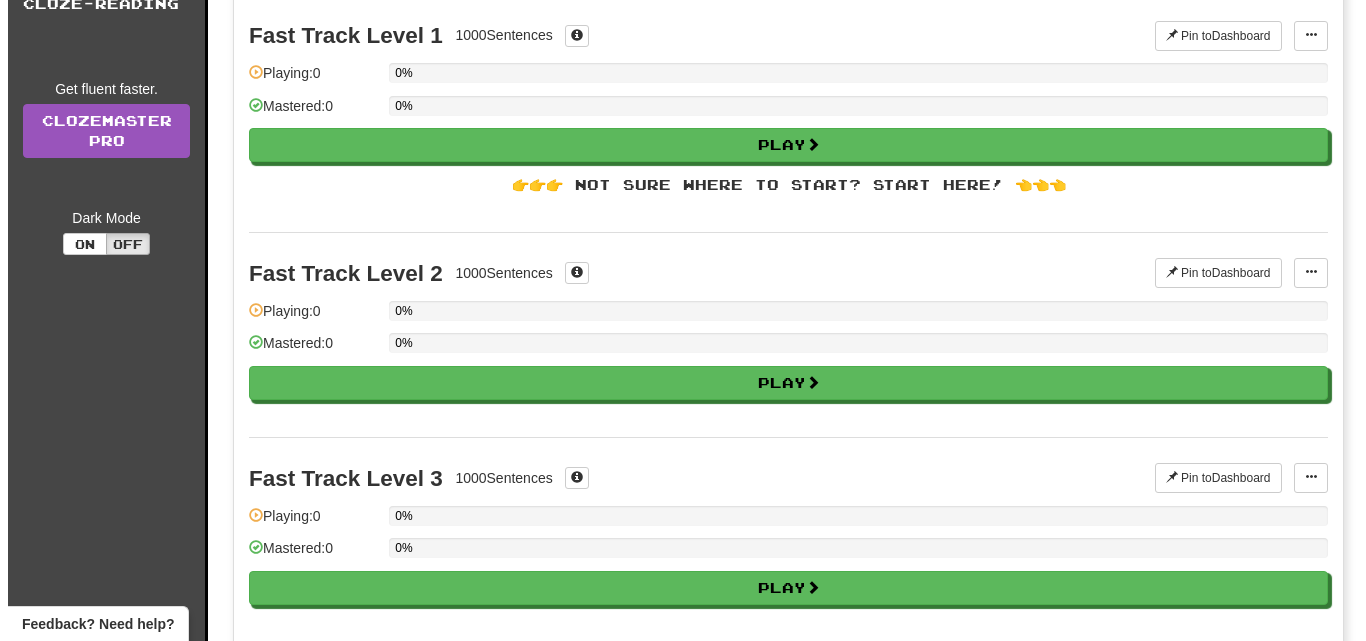 scroll, scrollTop: 0, scrollLeft: 0, axis: both 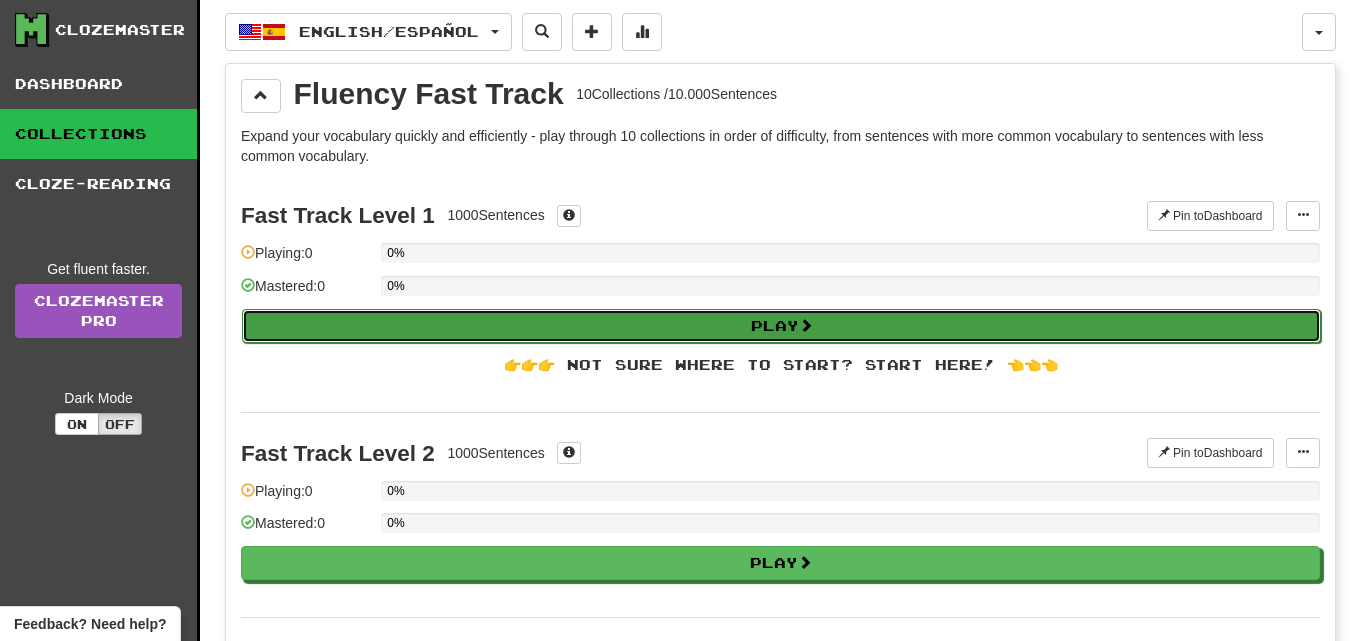 click on "Play" at bounding box center [781, 326] 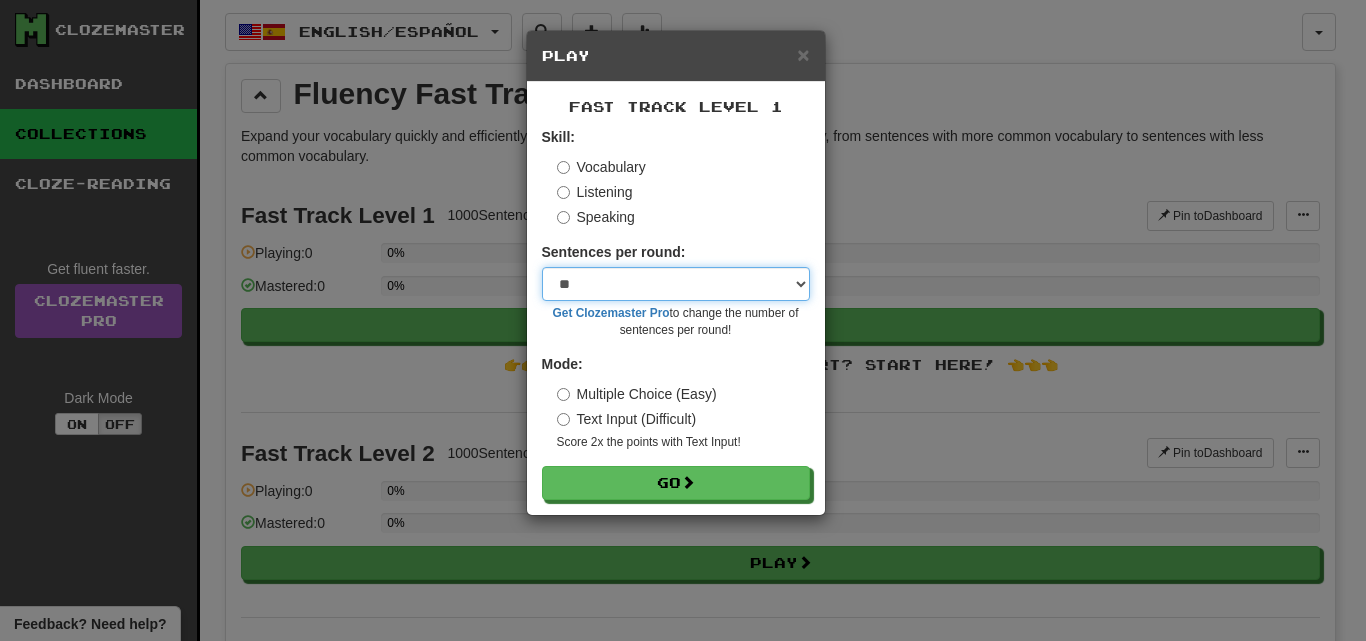 click on "* ** ** ** ** ** *** ********" at bounding box center (676, 284) 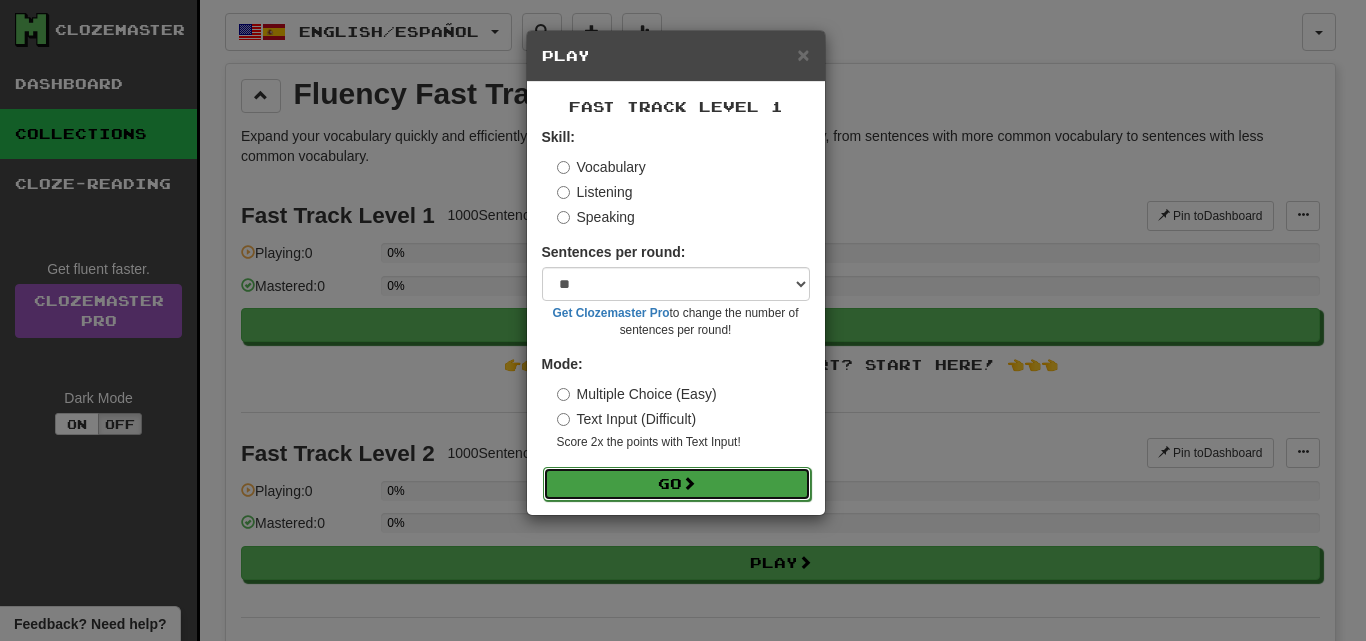 click on "Go" at bounding box center [677, 484] 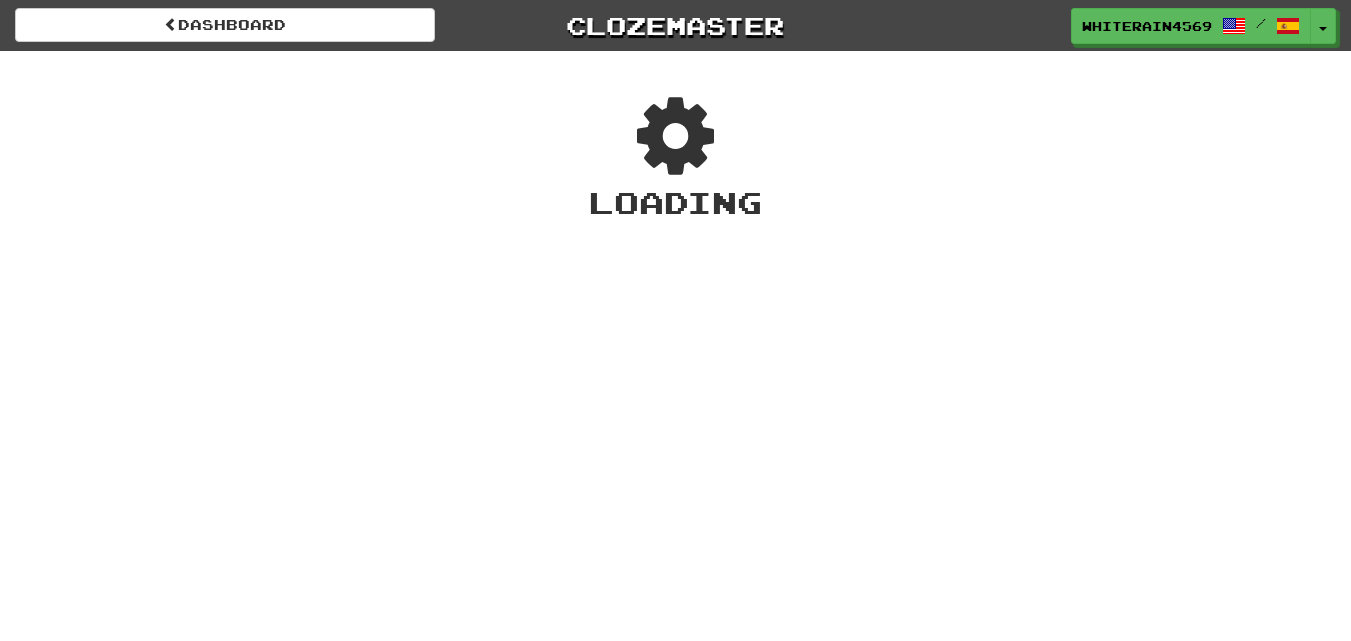 scroll, scrollTop: 0, scrollLeft: 0, axis: both 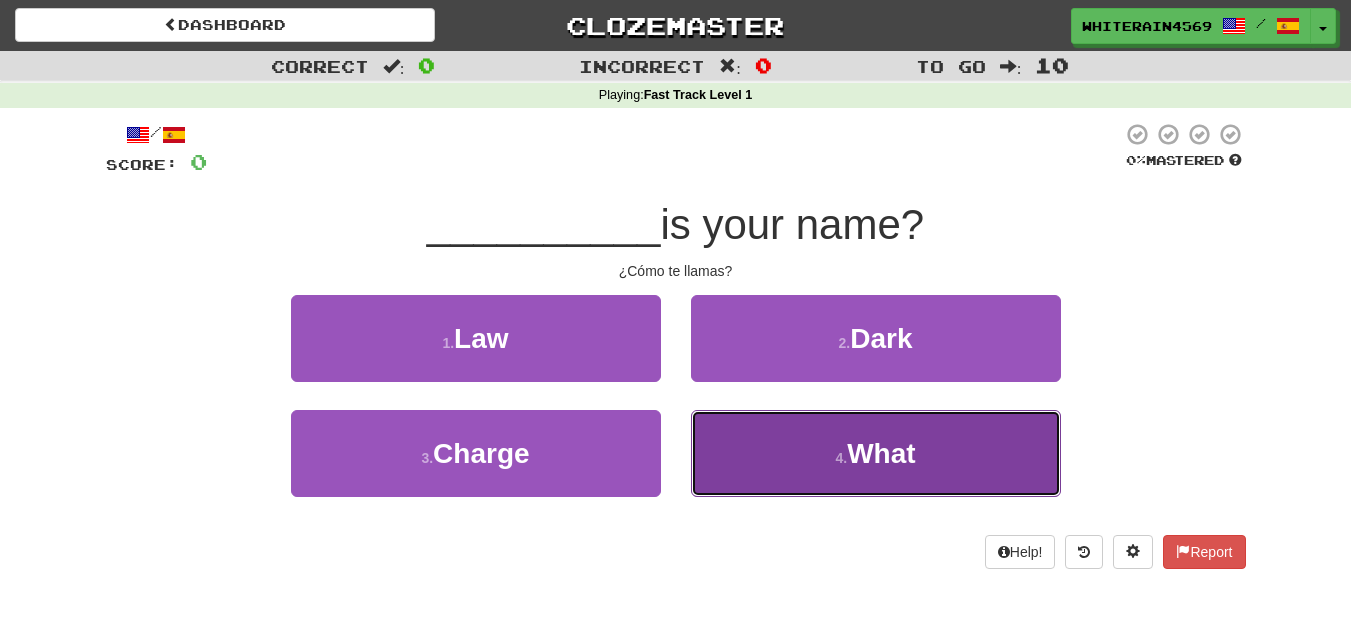 click on "4 .  What" at bounding box center [876, 453] 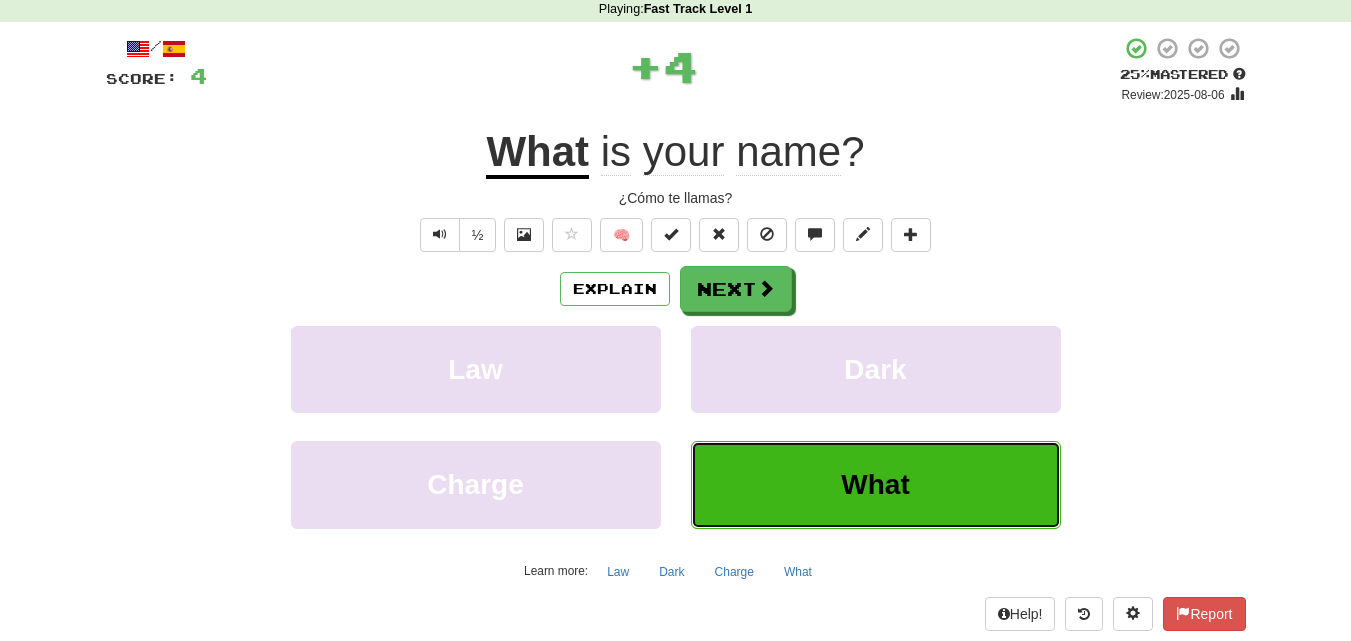 scroll, scrollTop: 77, scrollLeft: 0, axis: vertical 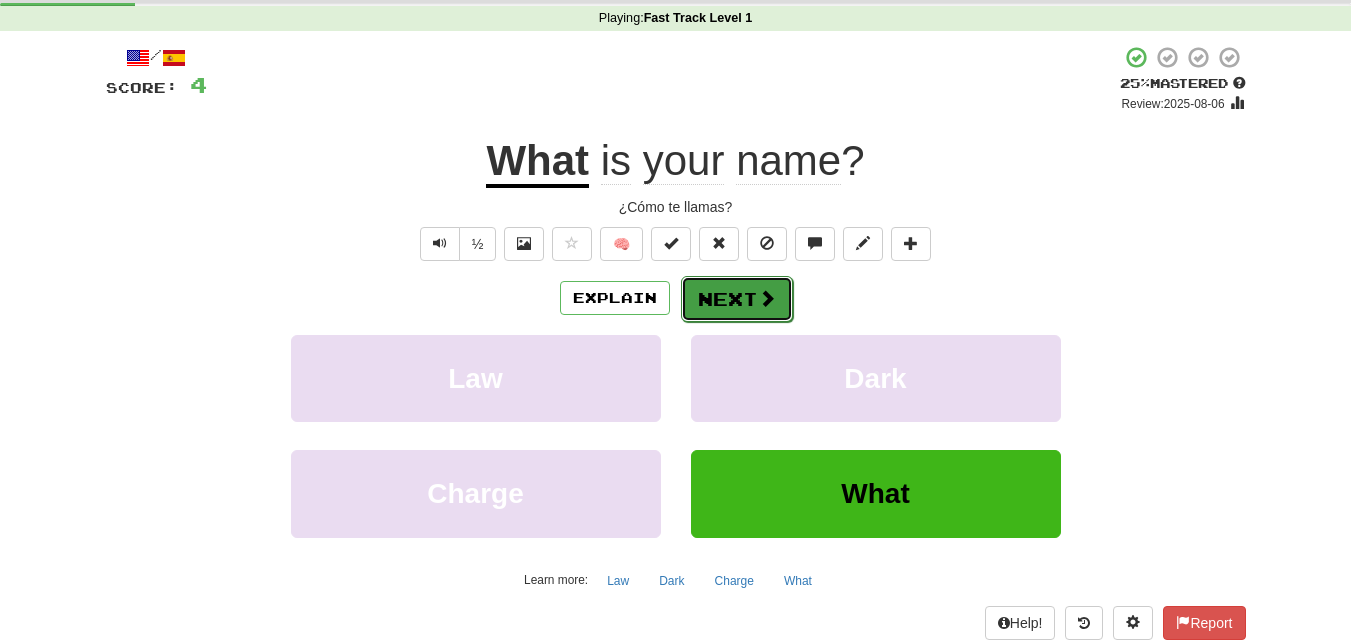 click on "Next" at bounding box center [737, 299] 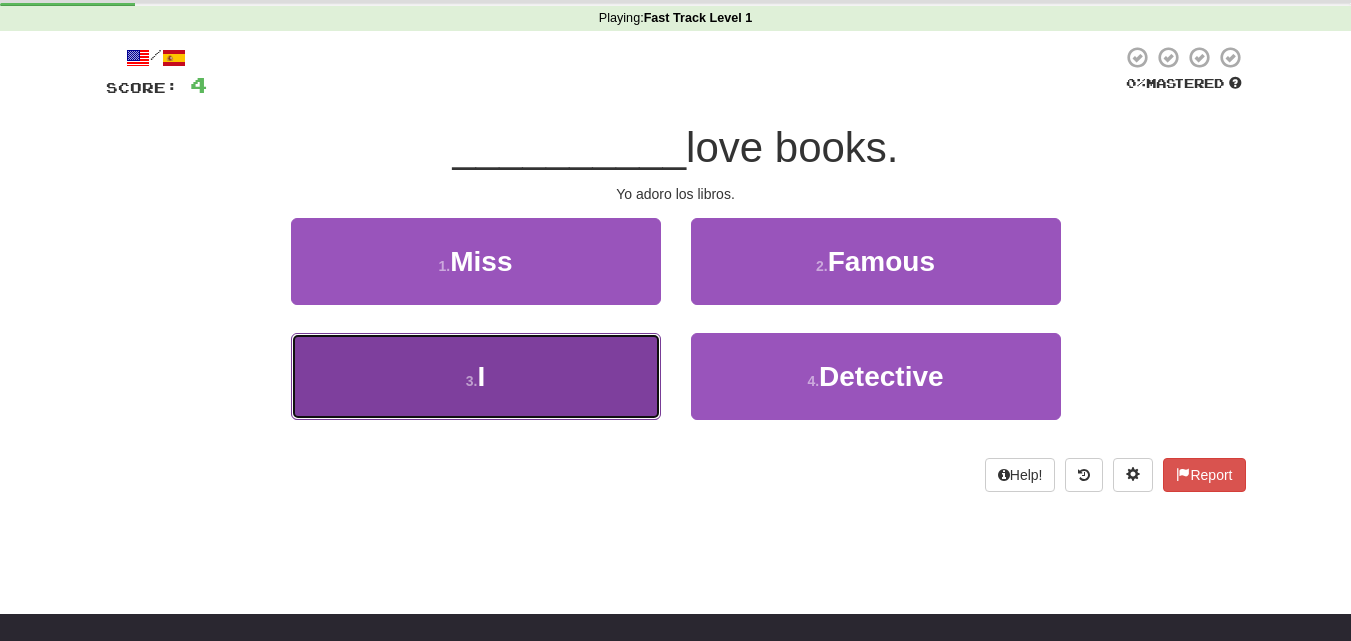click on "3 .  I" at bounding box center [476, 376] 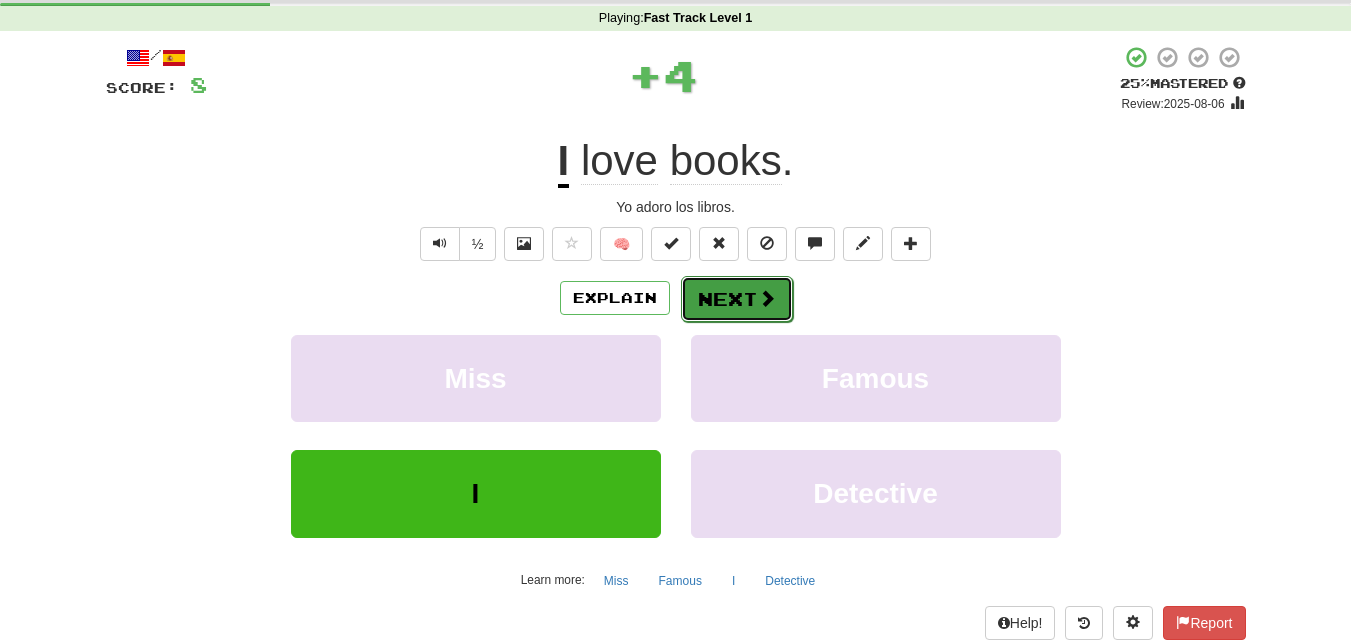 click on "Next" at bounding box center (737, 299) 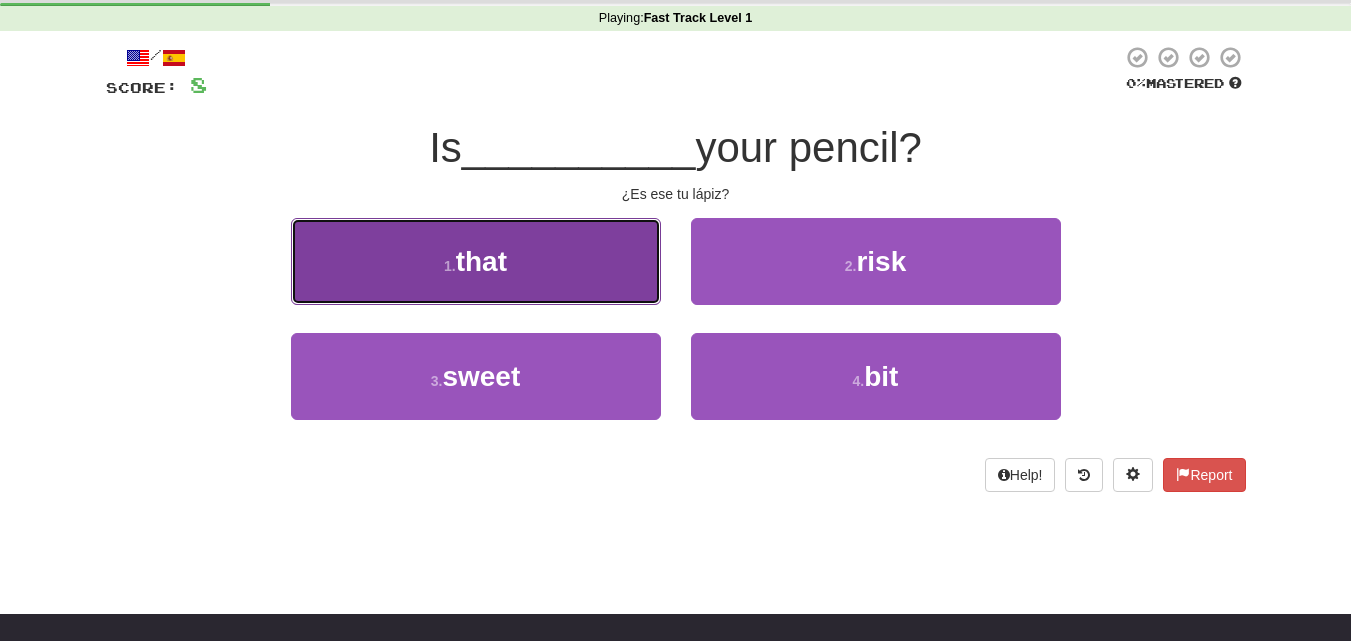 click on "1 .  that" at bounding box center [476, 261] 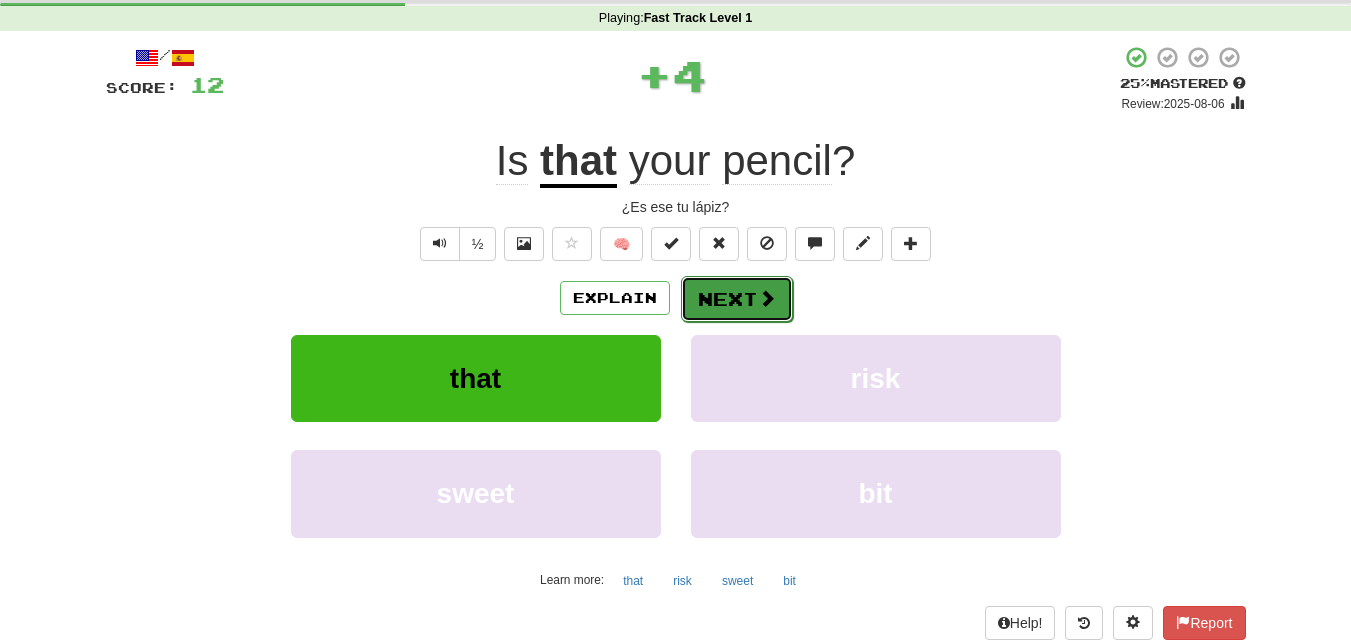click on "Next" at bounding box center (737, 299) 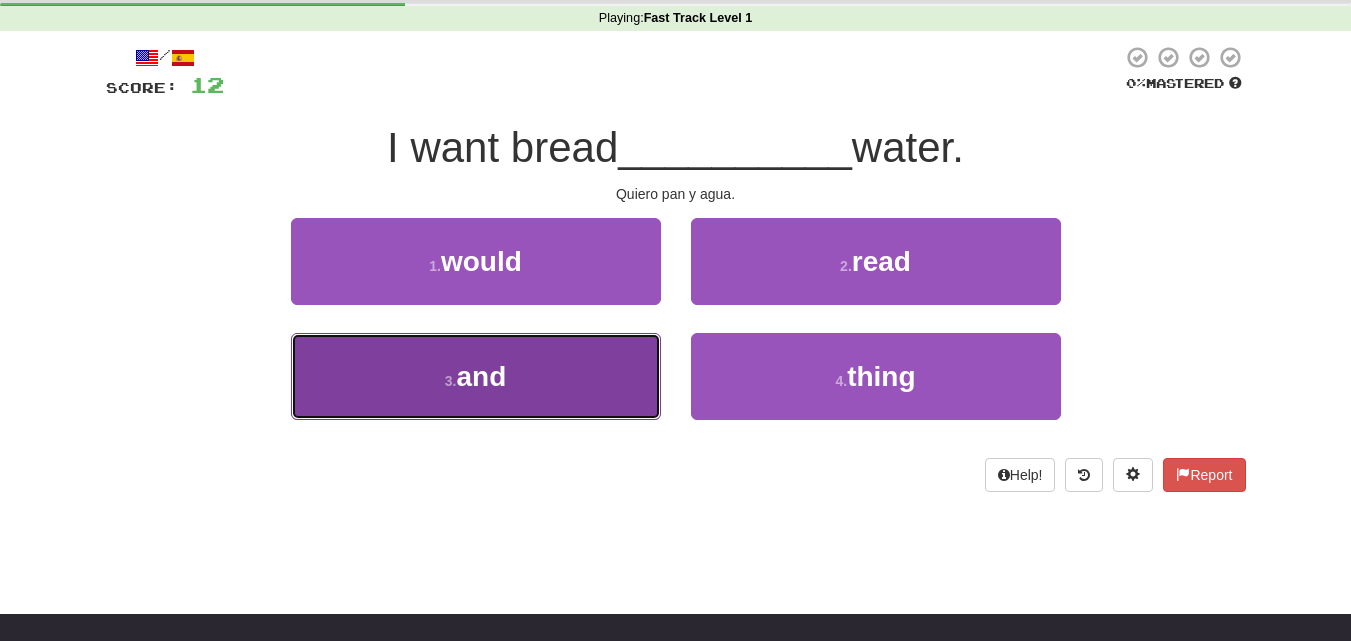 click on "3 .  and" at bounding box center (476, 376) 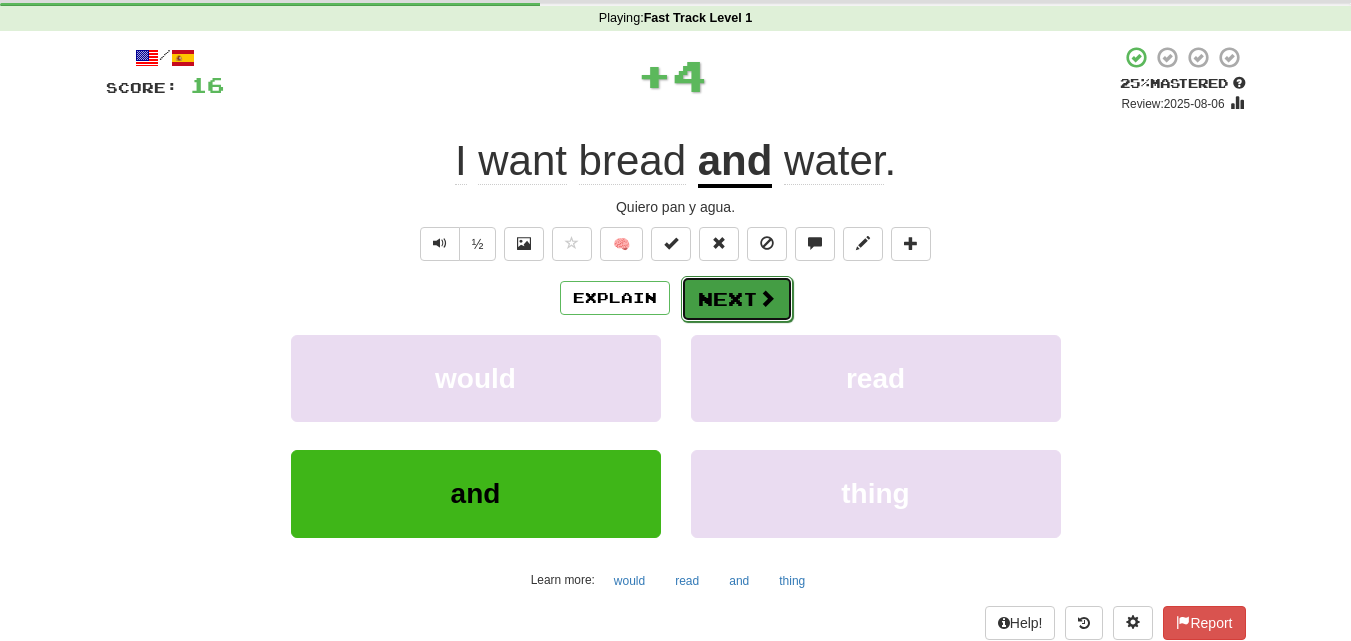 click on "Next" at bounding box center [737, 299] 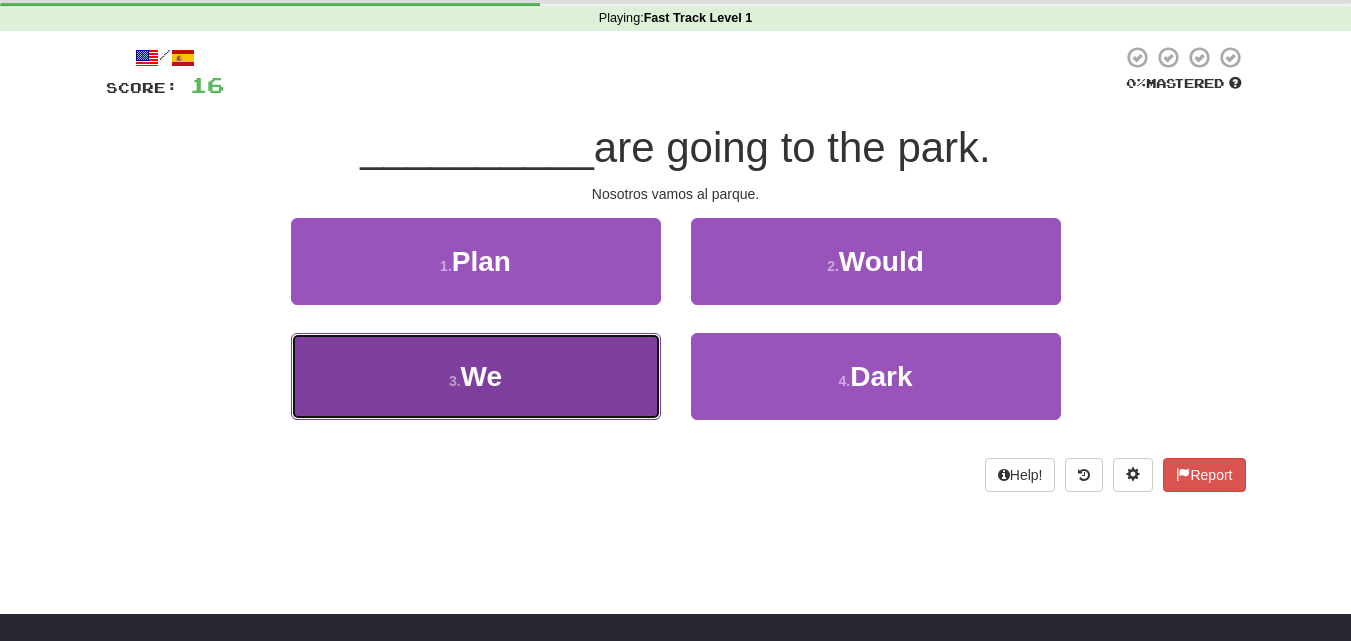 click on "3 .  We" at bounding box center (476, 376) 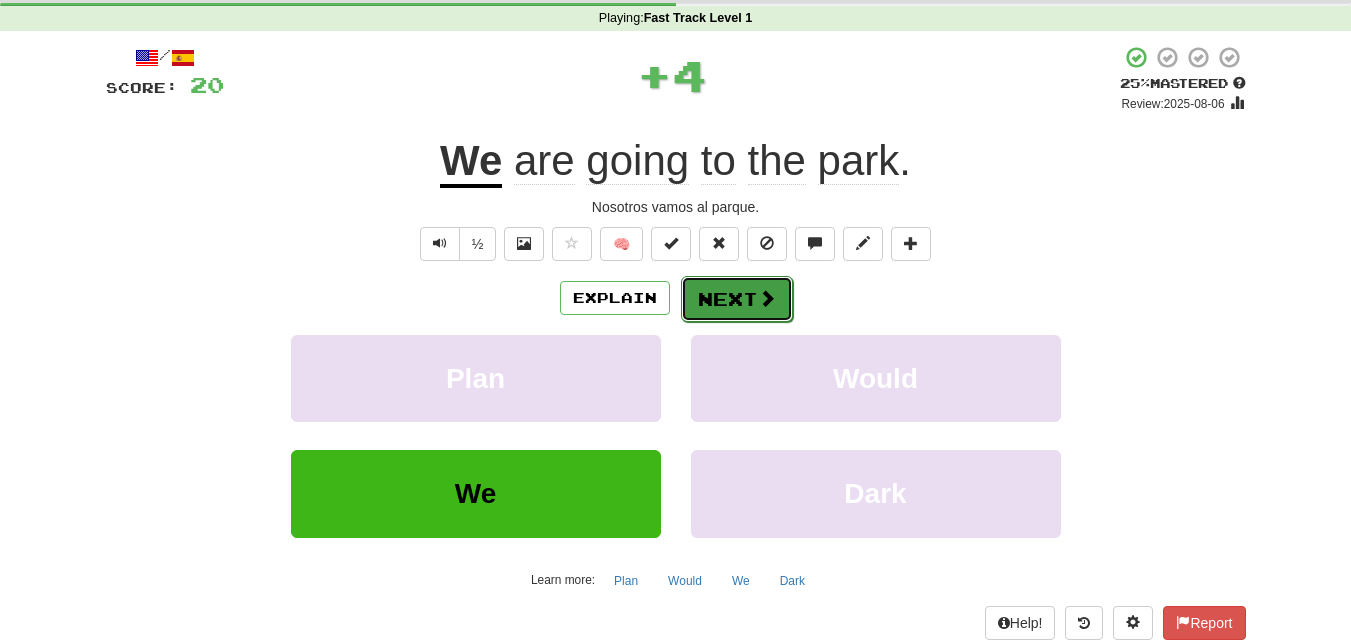 click on "Next" at bounding box center (737, 299) 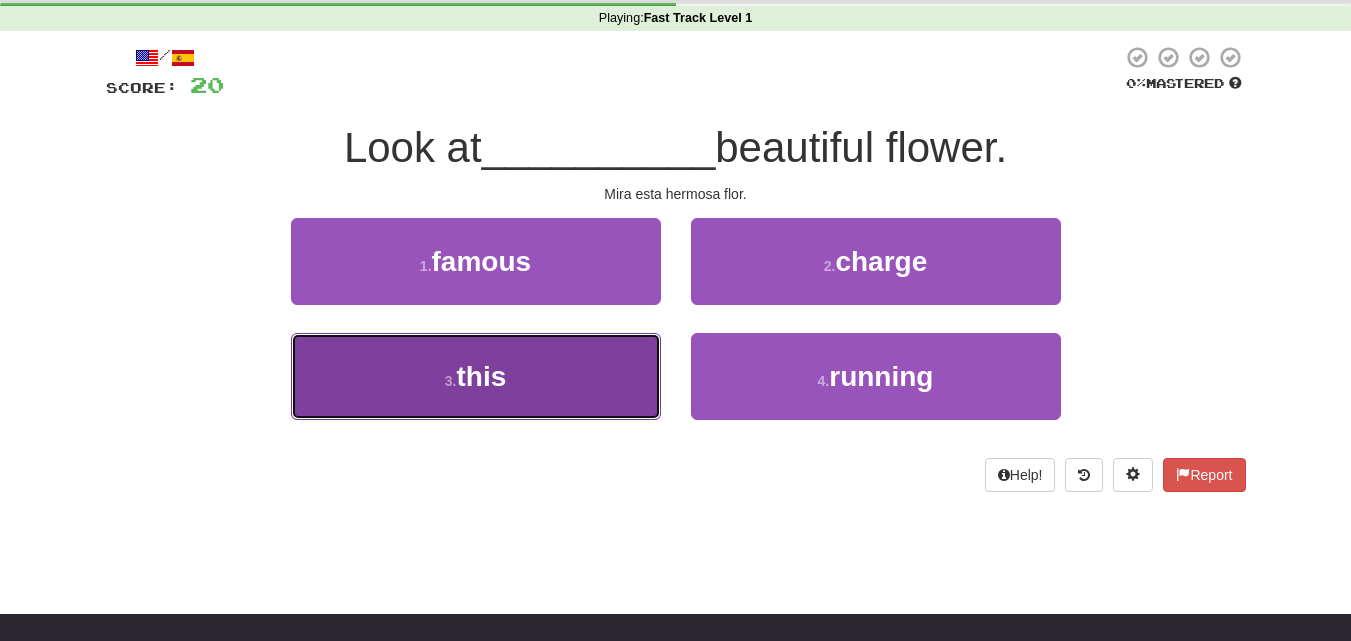 click on "3 .  this" at bounding box center [476, 376] 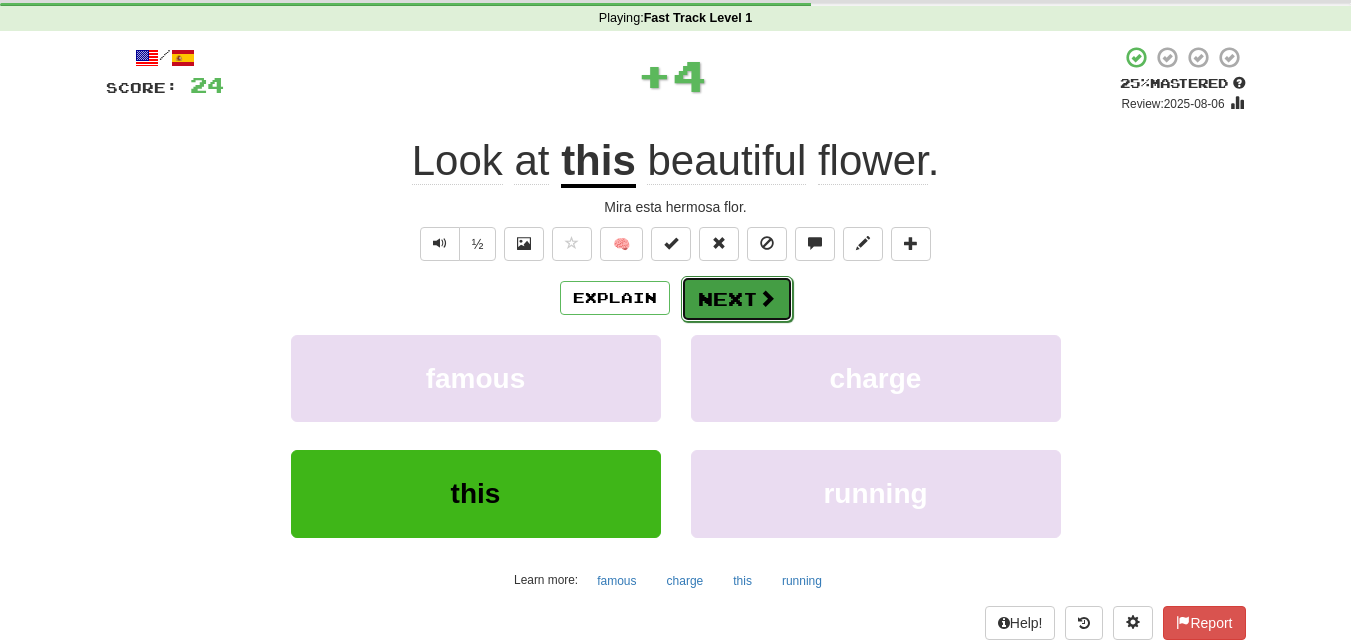click on "Next" at bounding box center (737, 299) 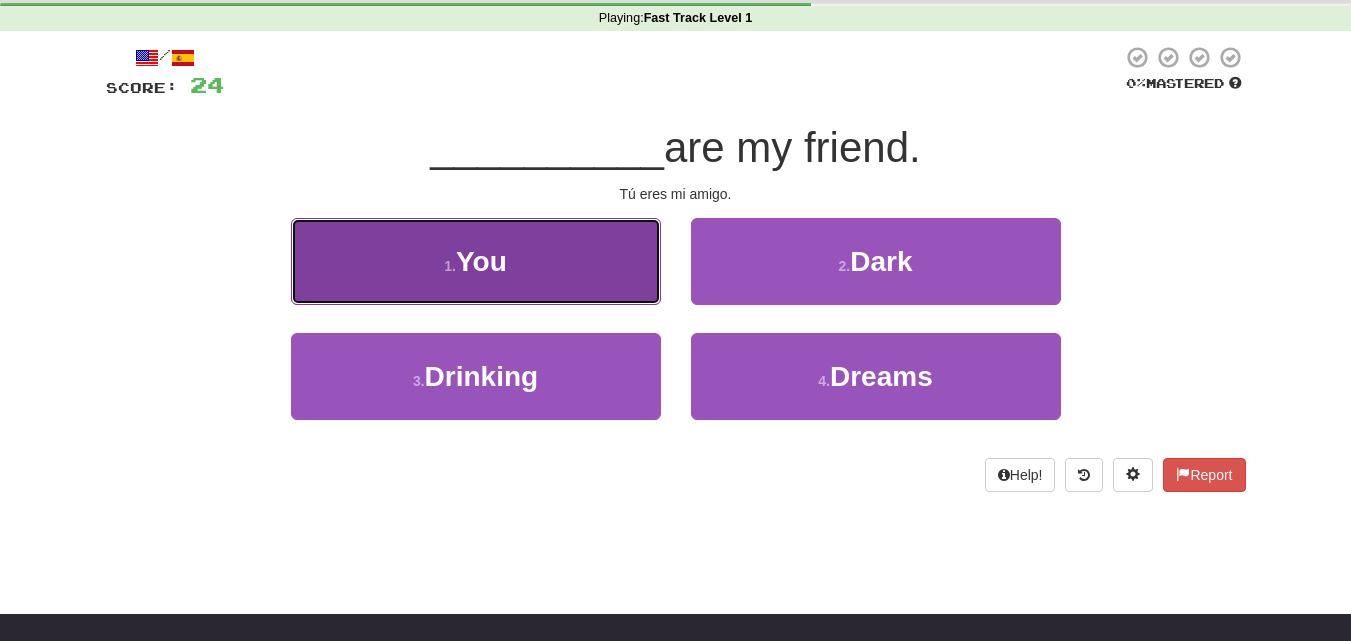 click on "1 .  You" at bounding box center (476, 261) 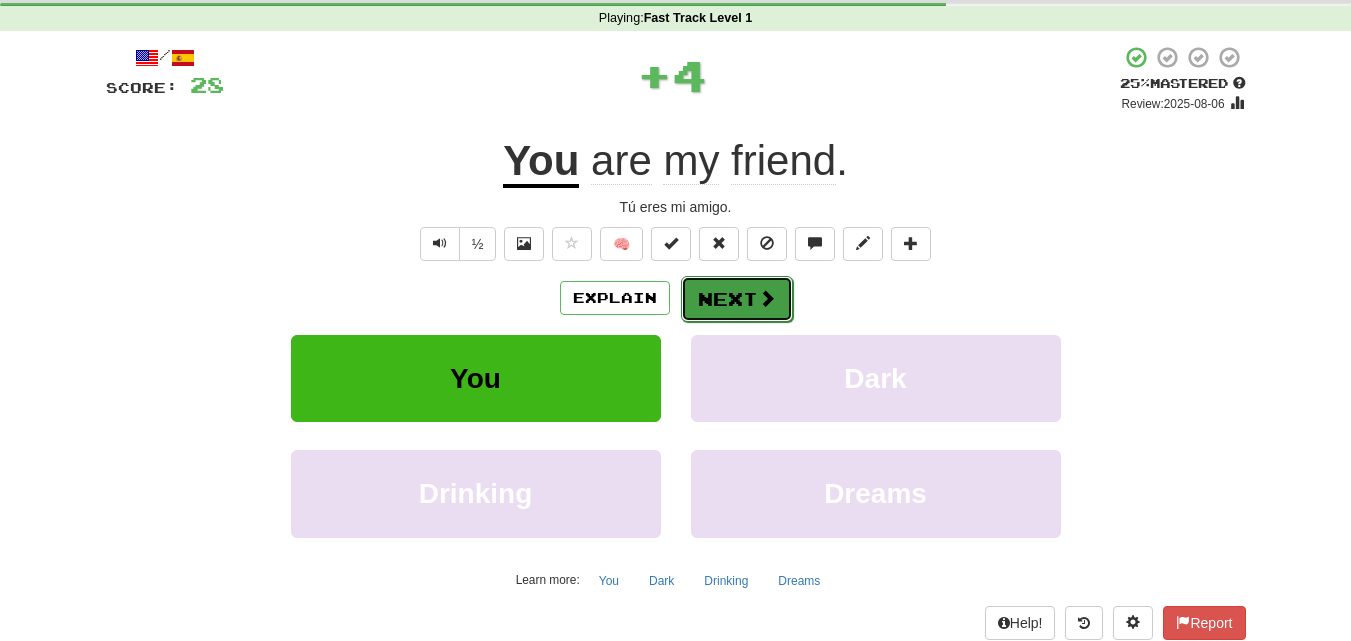 click on "Next" at bounding box center [737, 299] 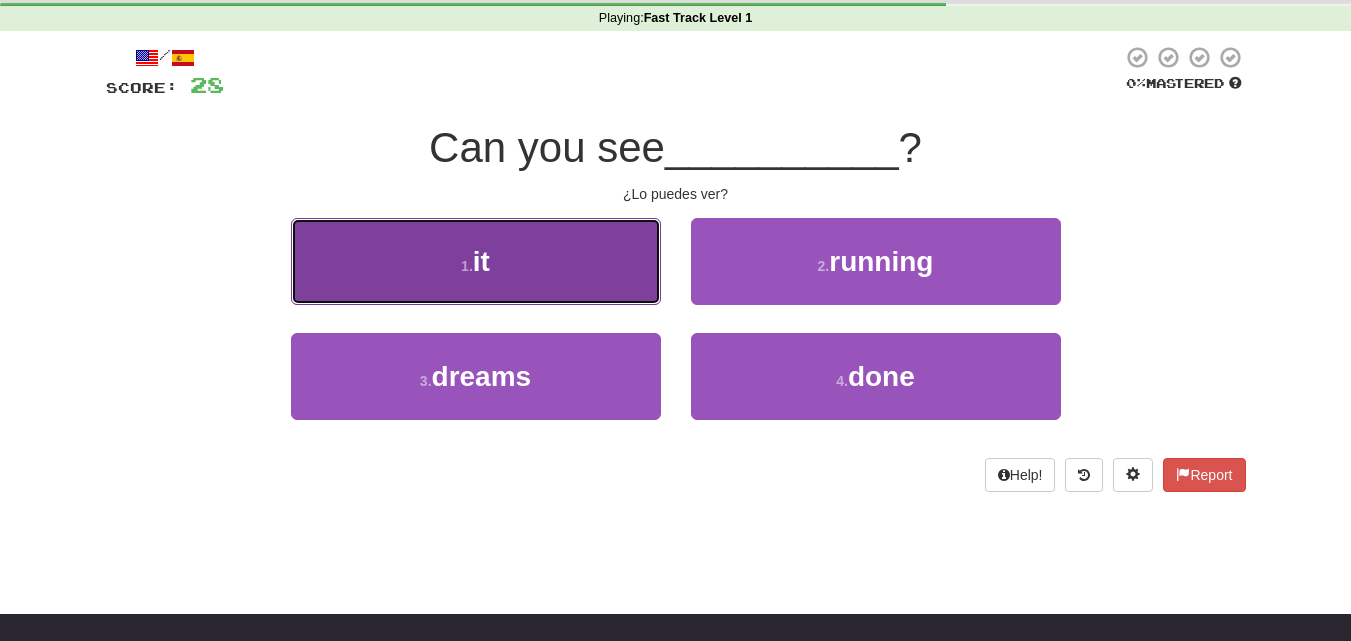 click on "1 .  it" at bounding box center (476, 261) 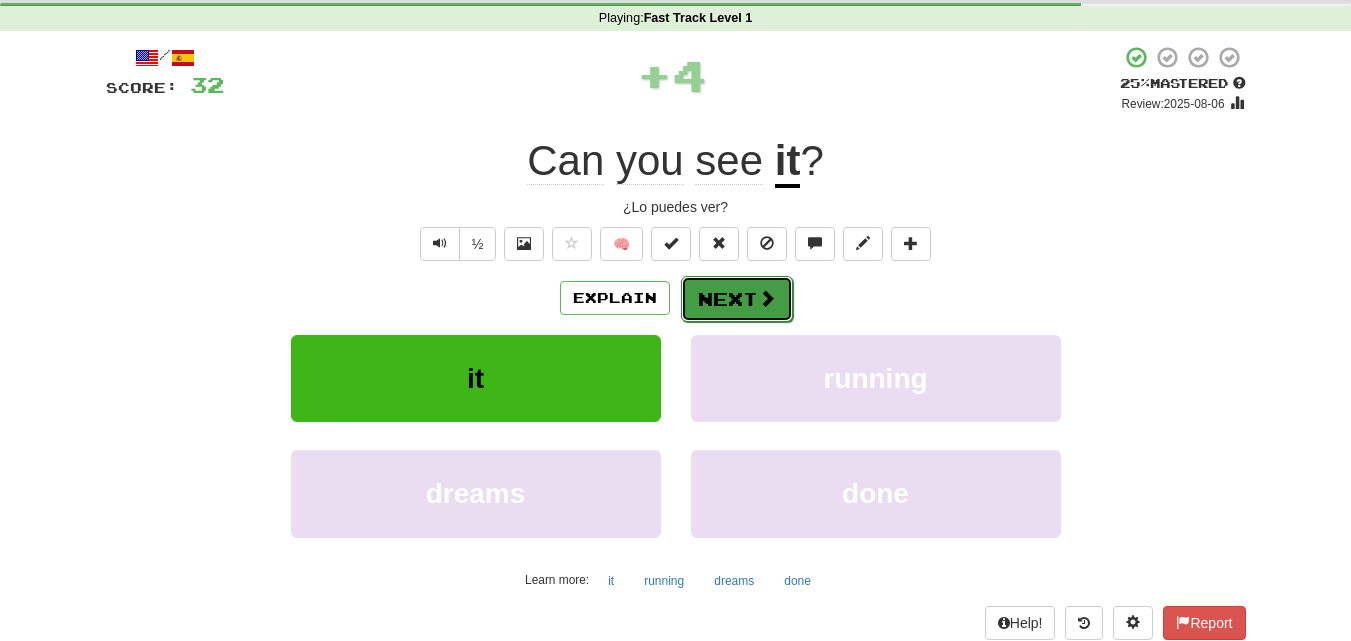 click on "Next" at bounding box center (737, 299) 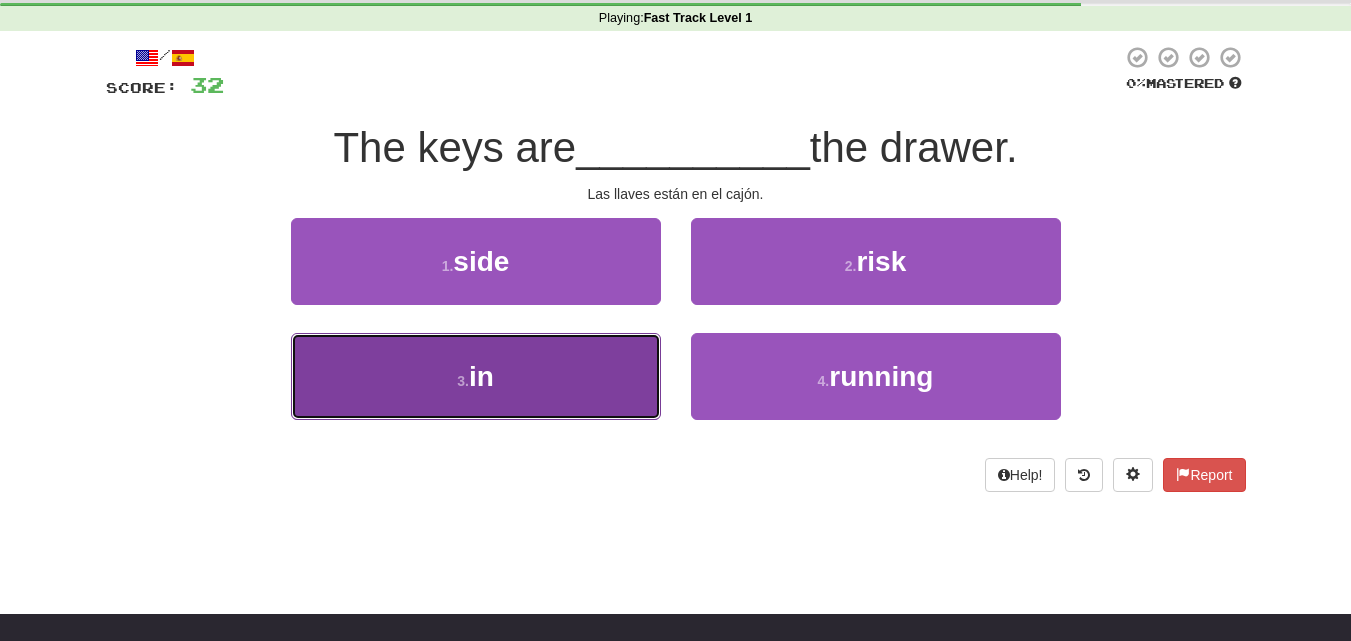 click on "3 .  in" at bounding box center (476, 376) 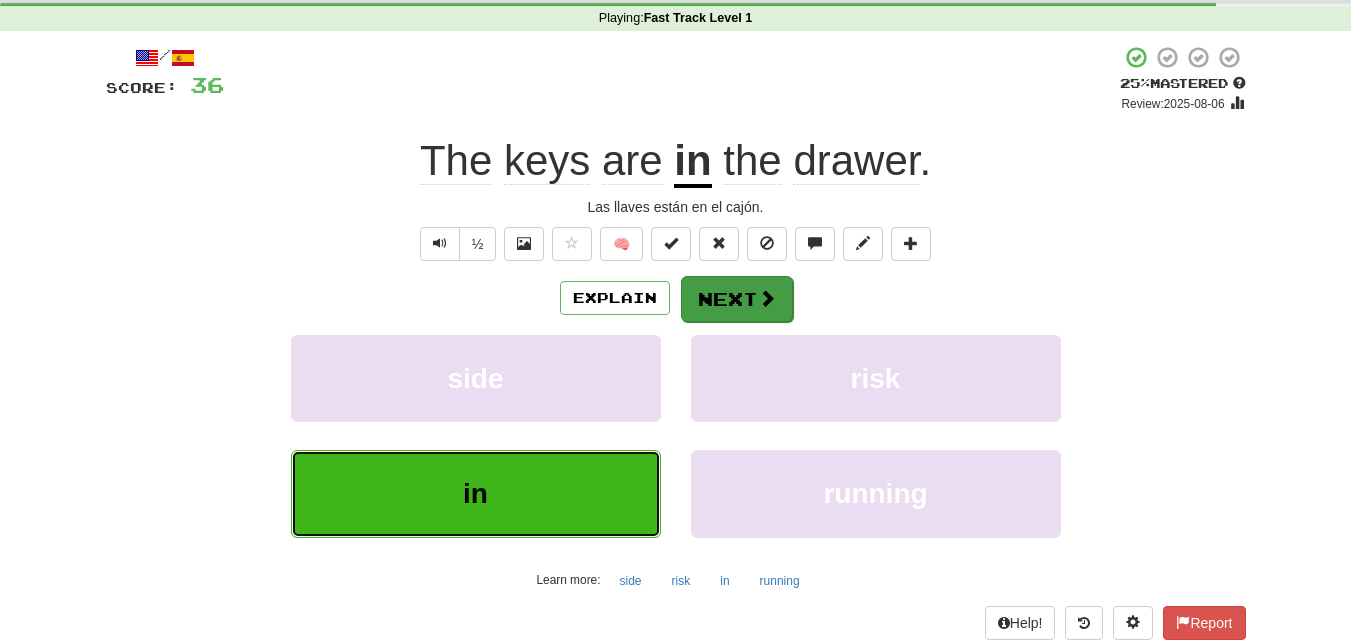type 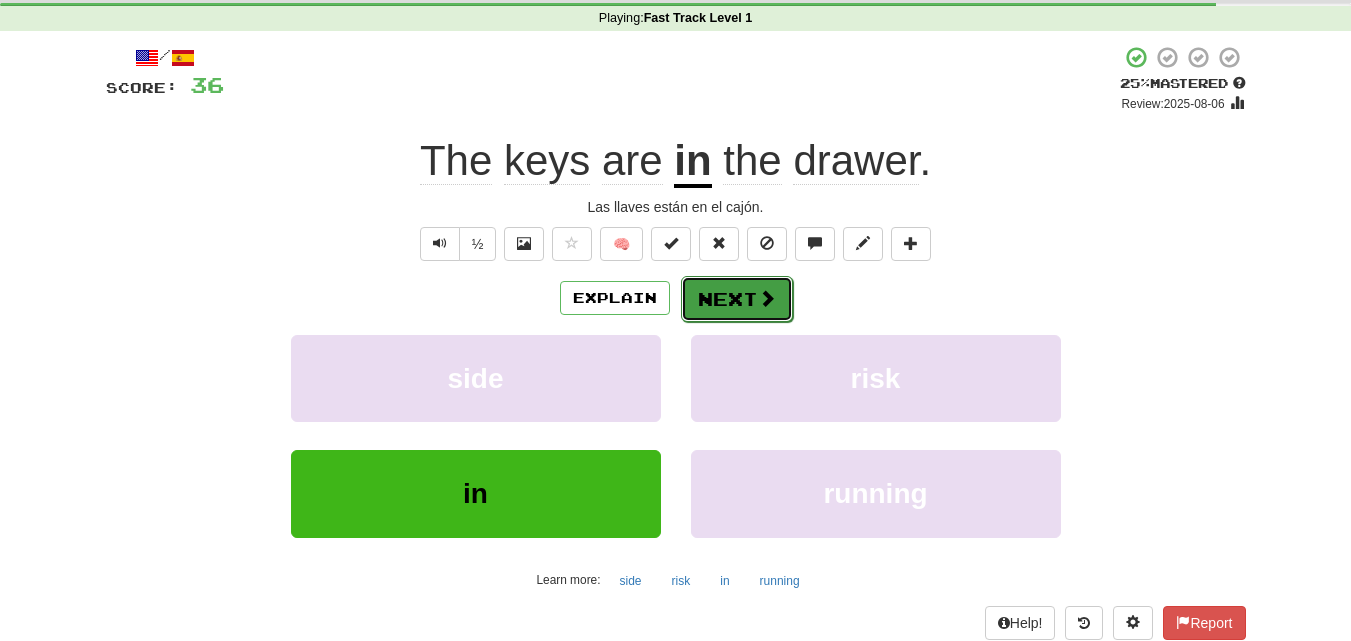 click on "Next" at bounding box center (737, 299) 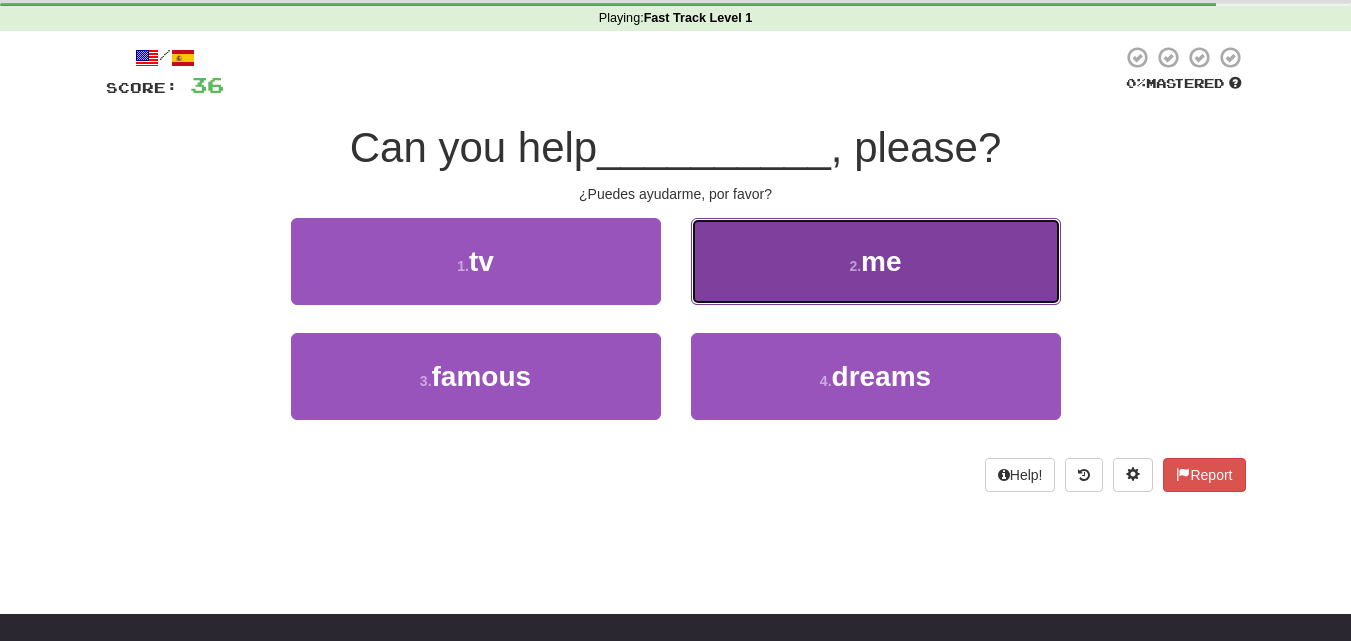 click on "2 .  me" at bounding box center (876, 261) 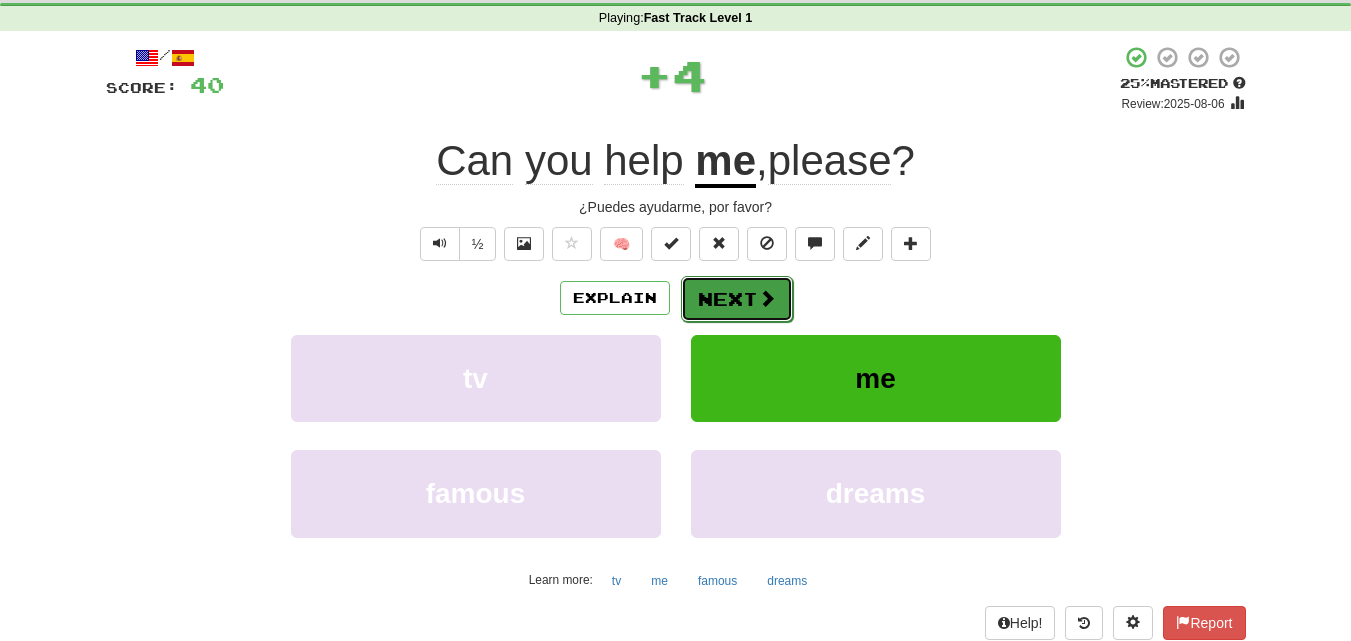 click at bounding box center [767, 298] 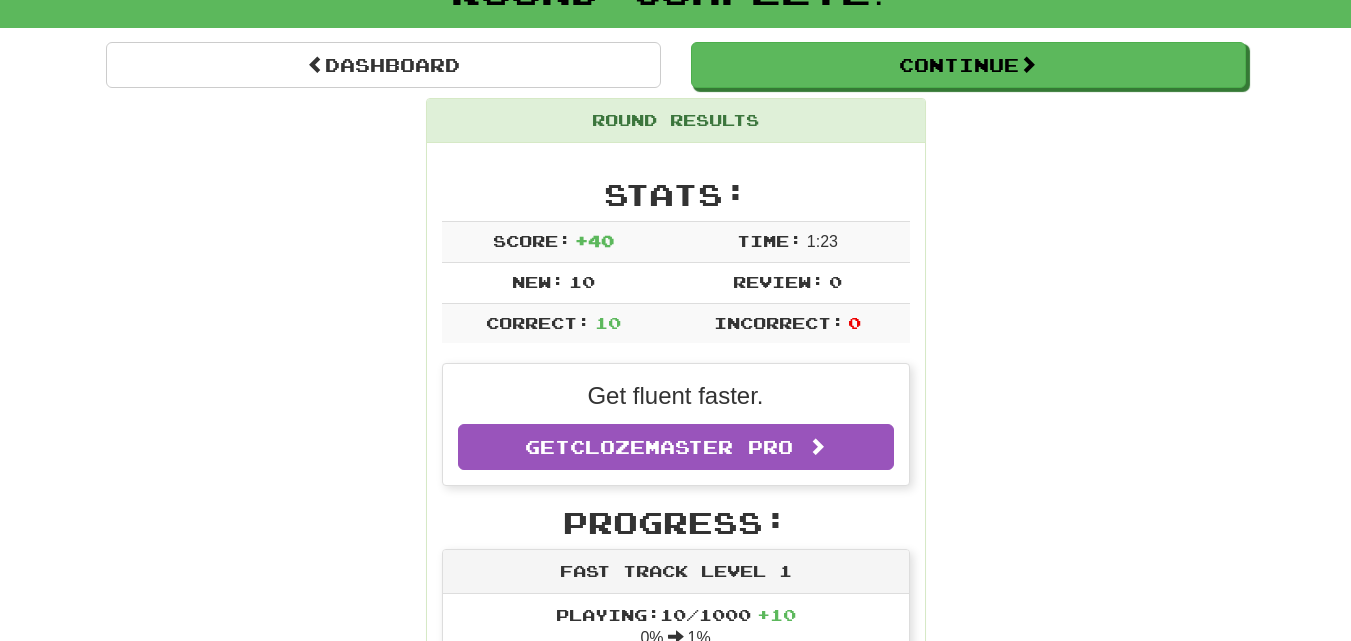 scroll, scrollTop: 0, scrollLeft: 0, axis: both 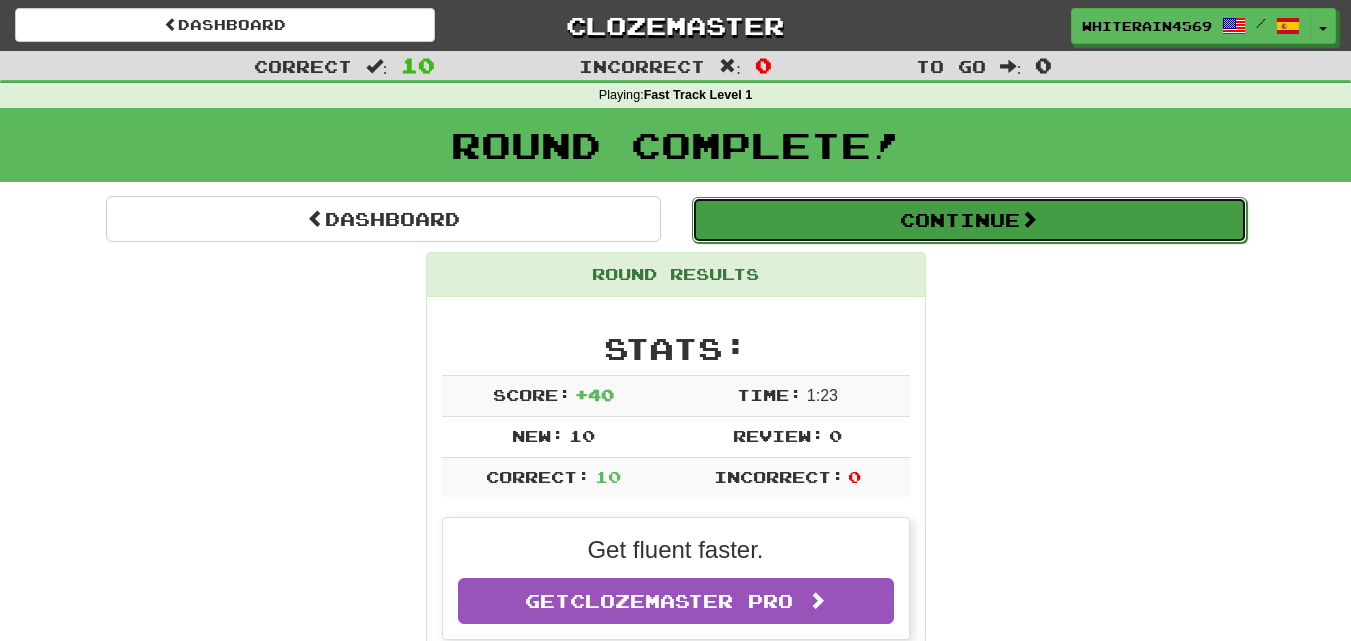 click on "Continue" at bounding box center (969, 220) 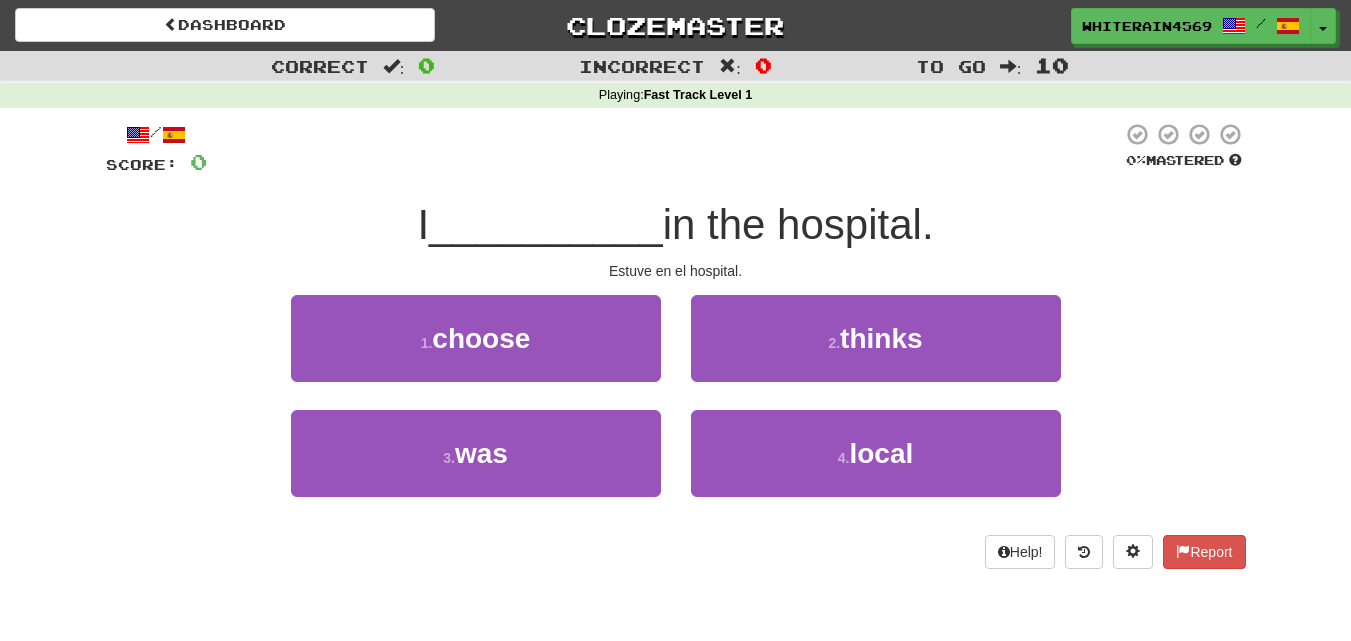click on "Dashboard
Clozemaster
WhiteRain4569
/
Toggle Dropdown
Dashboard
Leaderboard
Activity Feed
Notifications
Profile
Discussions
English
/
Español
Streak:
0
Review:
0
Points Today: 0
Languages
Account
Logout
WhiteRain4569
/
Toggle Dropdown
Dashboard
Leaderboard
Activity Feed
Notifications
Profile
Discussions
English
/
Español
Streak:
0
Review:
0
Points Today: 0
Languages
Account
Logout
clozemaster" at bounding box center (675, 25) 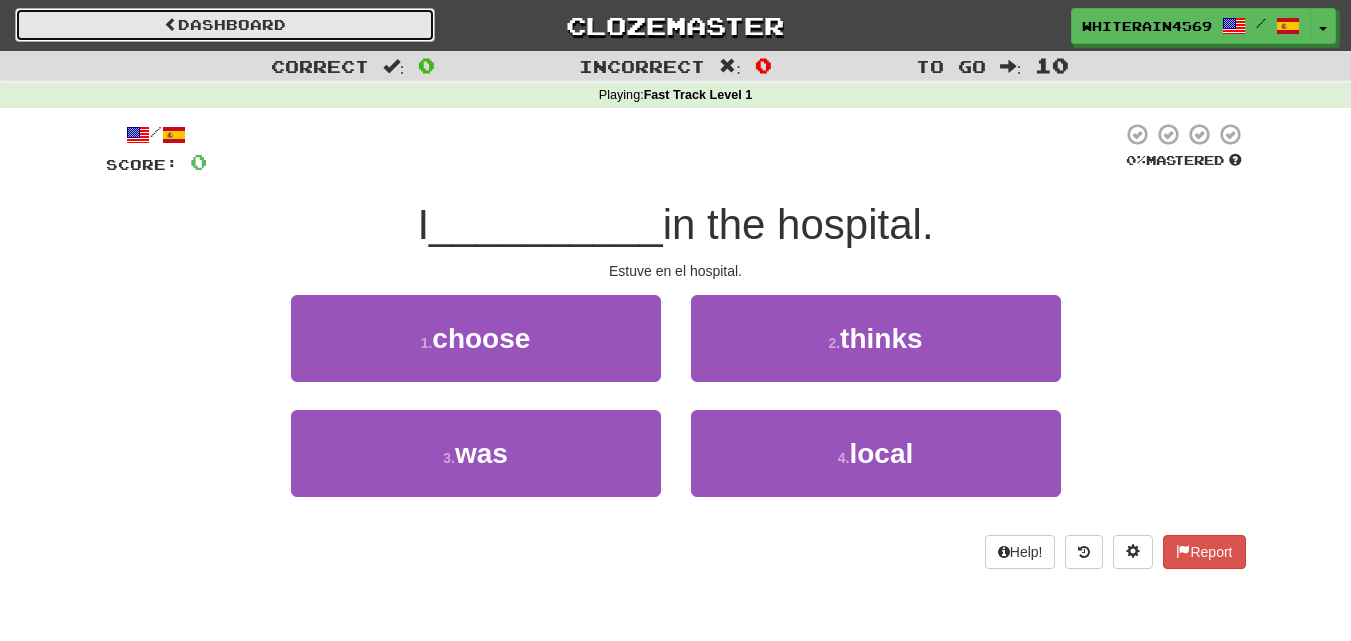 click on "Dashboard" at bounding box center (225, 25) 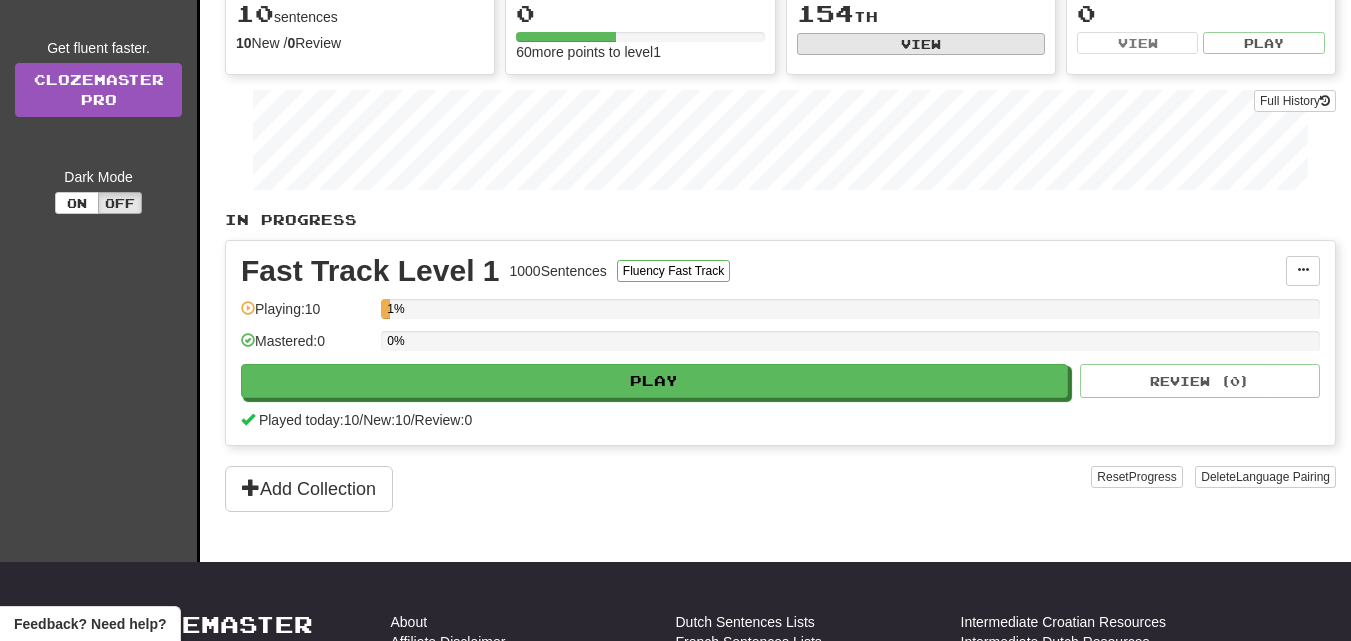 scroll, scrollTop: 226, scrollLeft: 0, axis: vertical 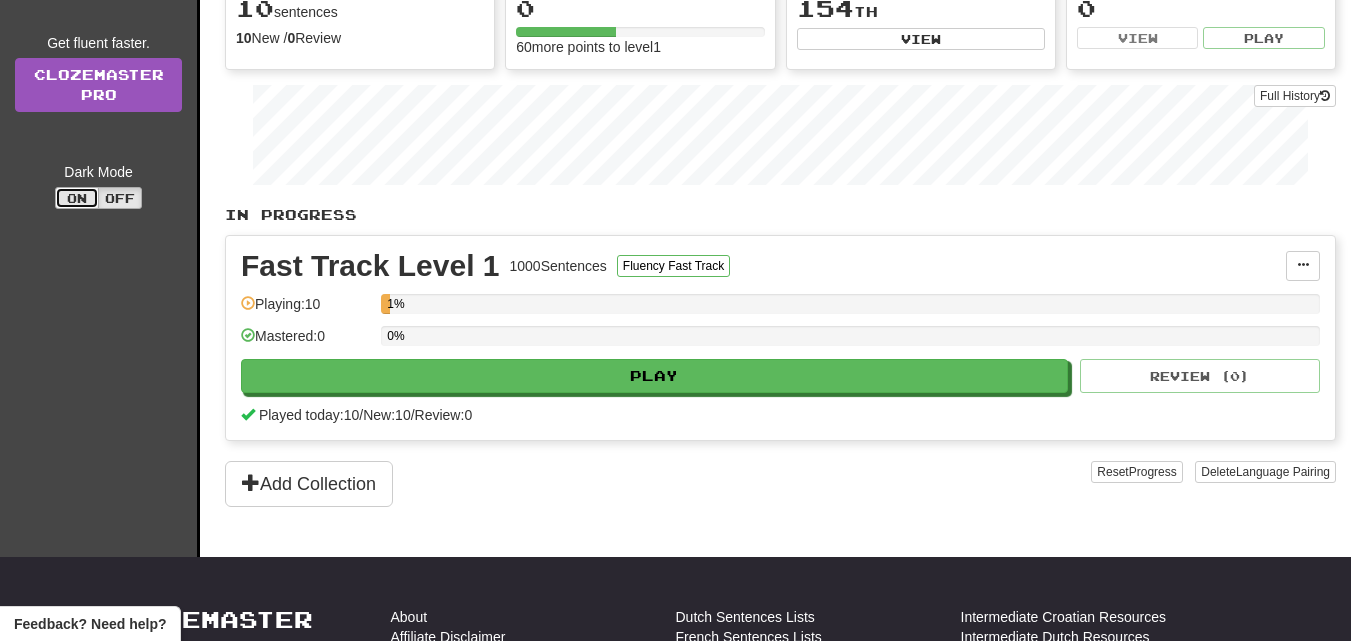 click on "On" at bounding box center (77, 198) 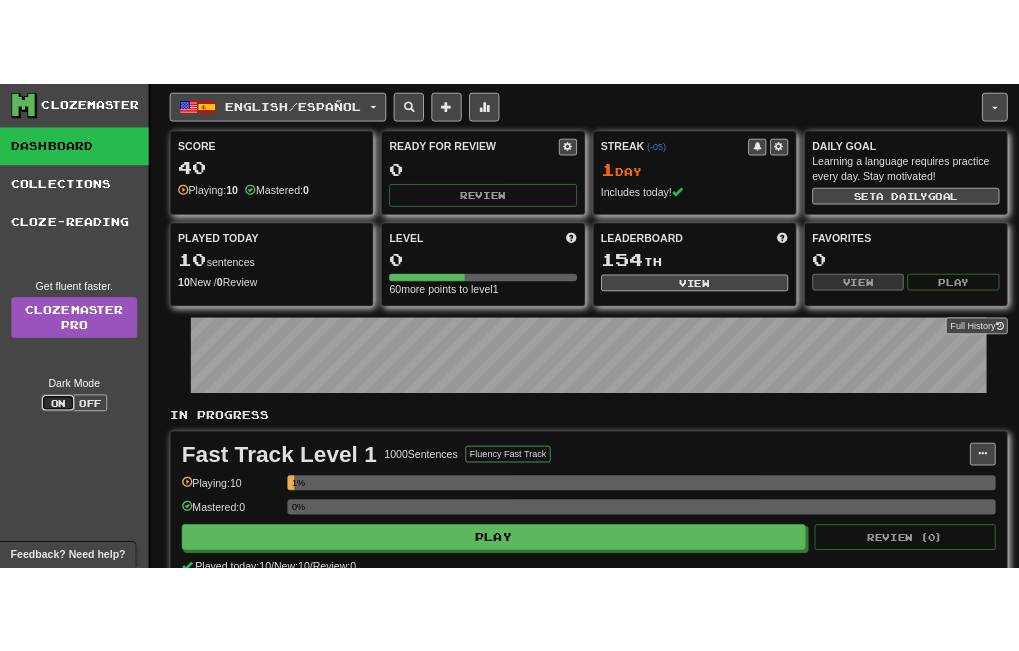 scroll, scrollTop: 0, scrollLeft: 0, axis: both 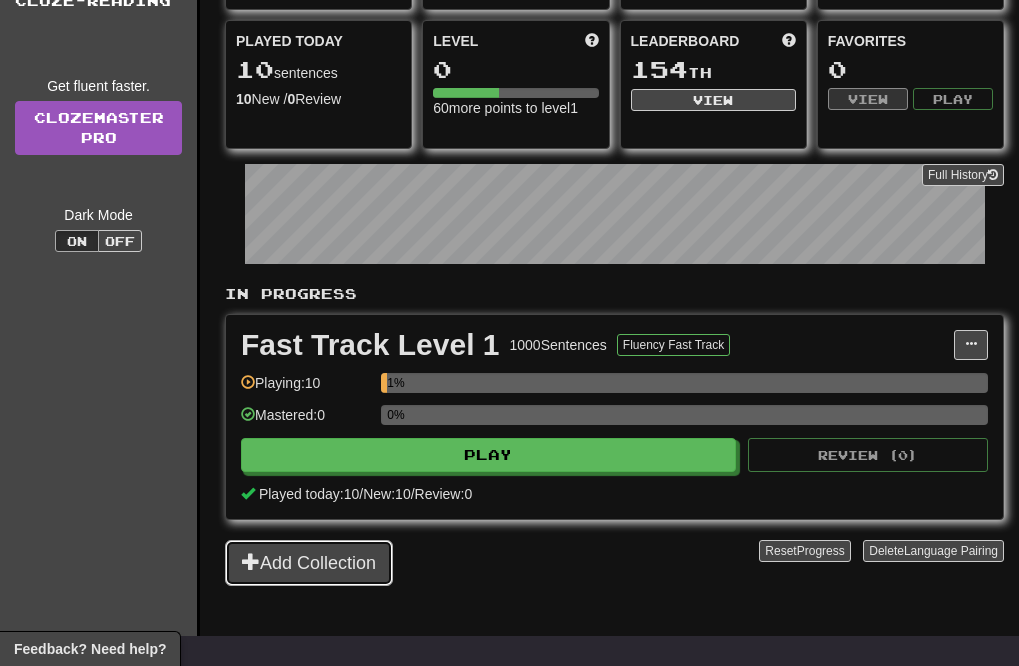 click on "Add Collection" at bounding box center (309, 563) 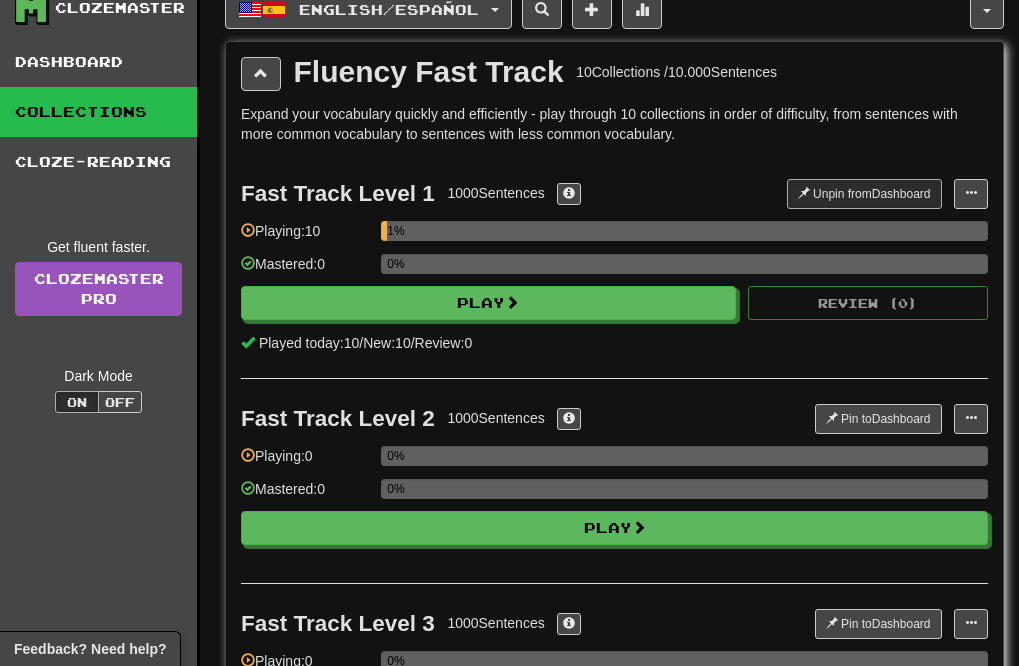 scroll, scrollTop: 23, scrollLeft: 0, axis: vertical 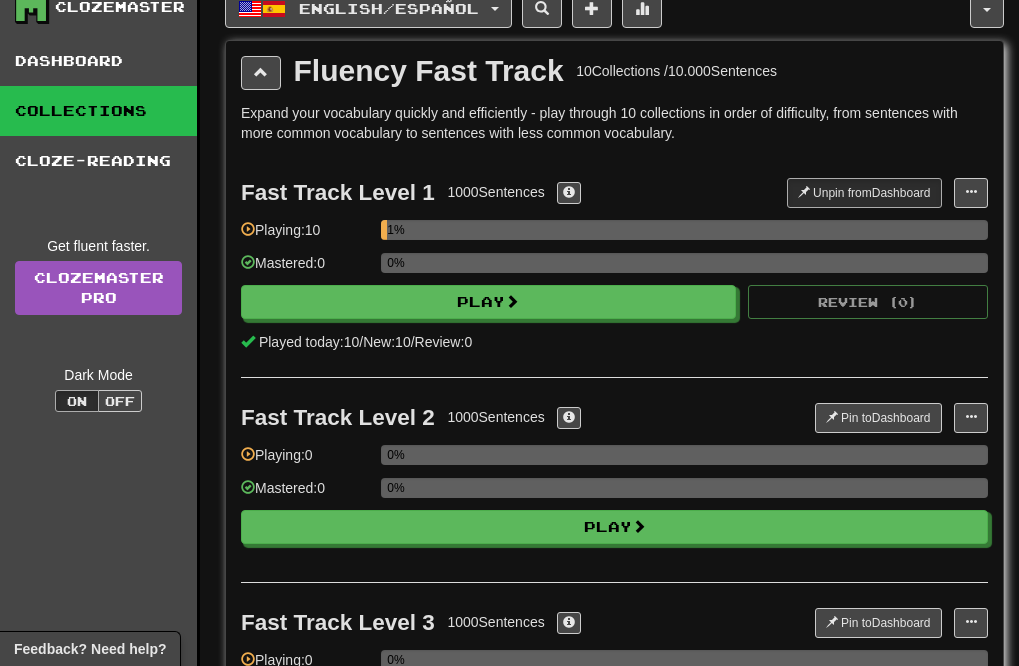 click on "1%" at bounding box center (684, 230) 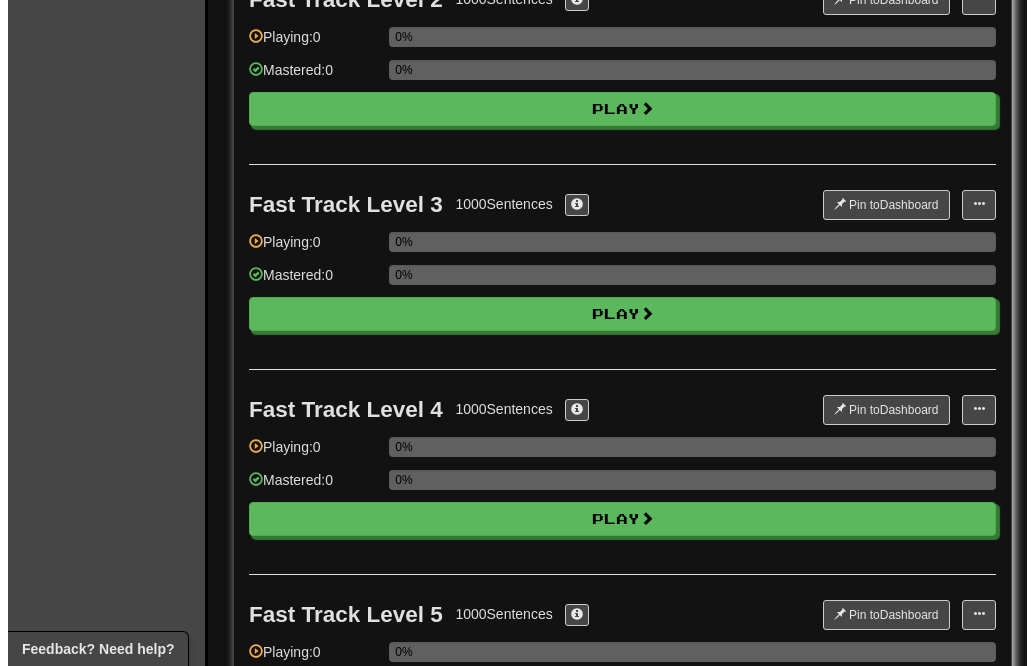 scroll, scrollTop: 432, scrollLeft: 0, axis: vertical 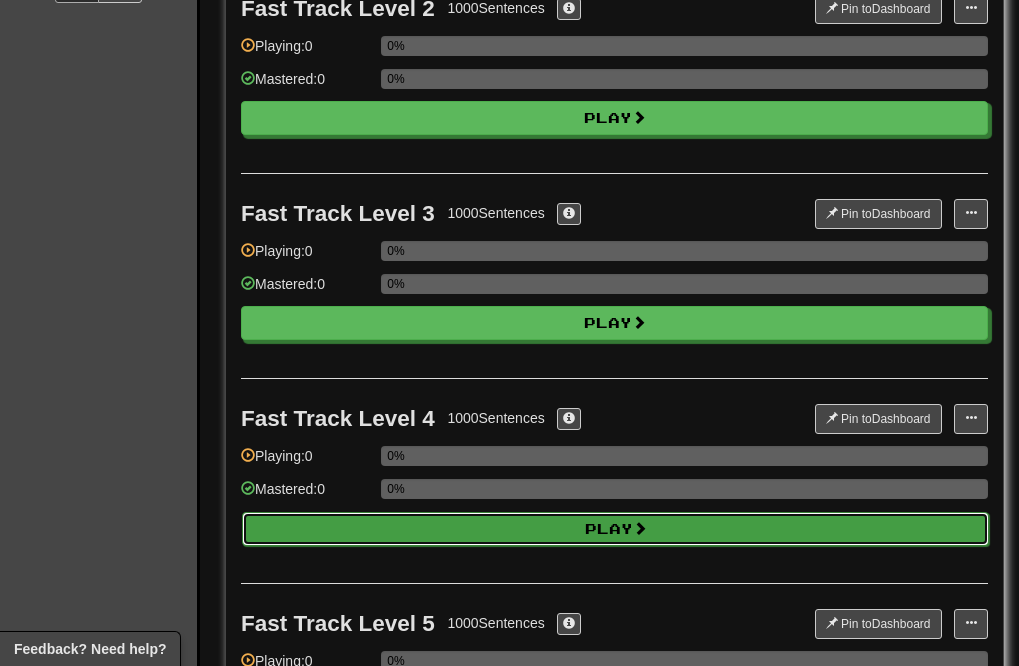 click on "Play" at bounding box center [615, 529] 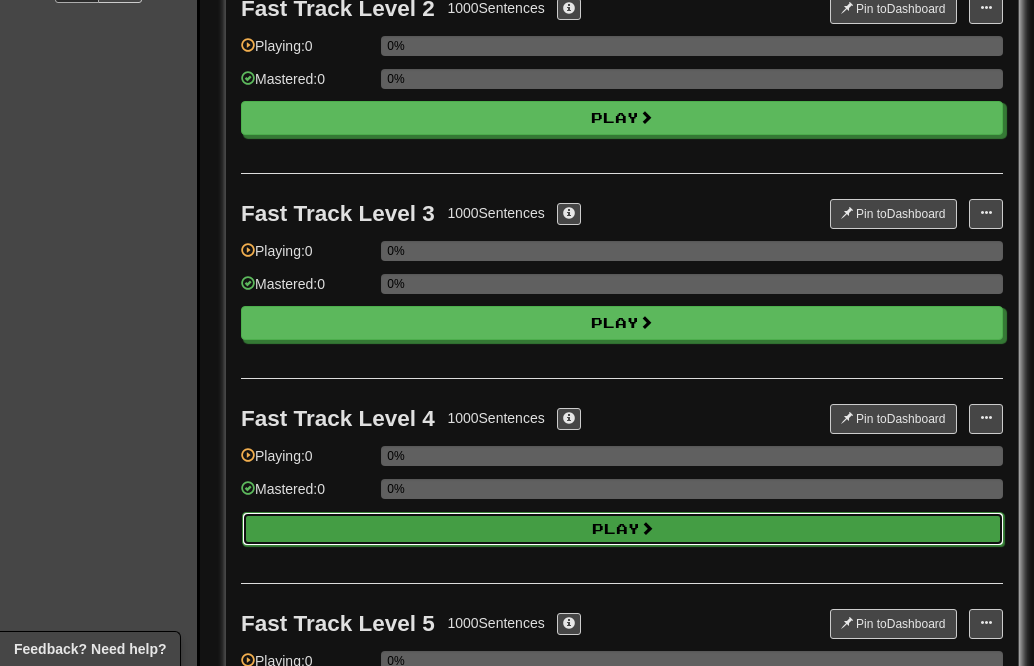 select on "**" 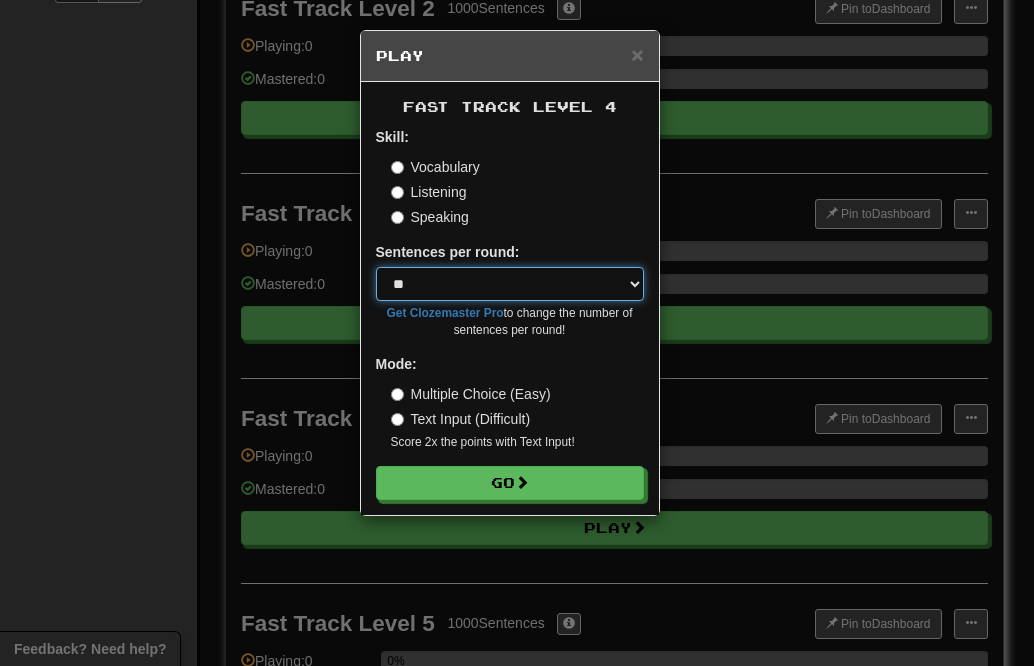 click on "* ** ** ** ** ** *** ********" at bounding box center (510, 284) 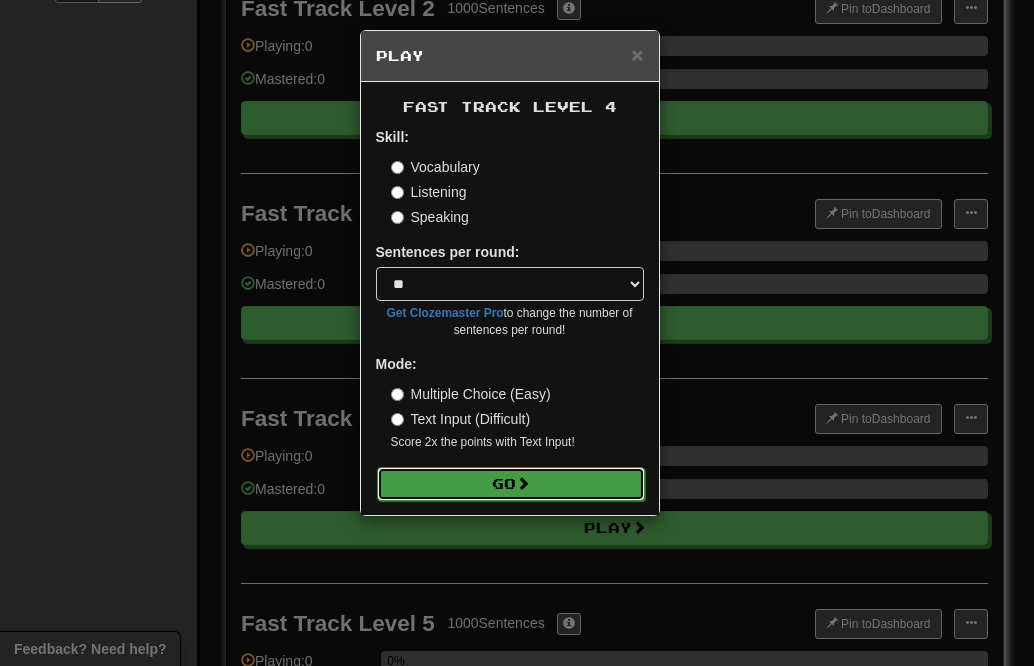 click on "Go" at bounding box center [511, 484] 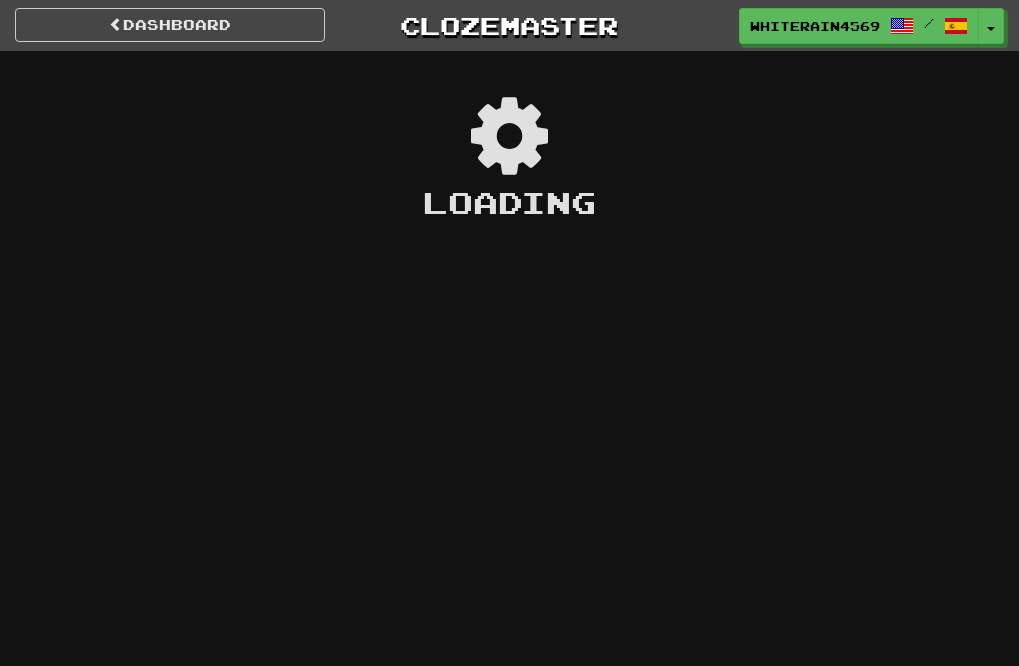 scroll, scrollTop: 0, scrollLeft: 0, axis: both 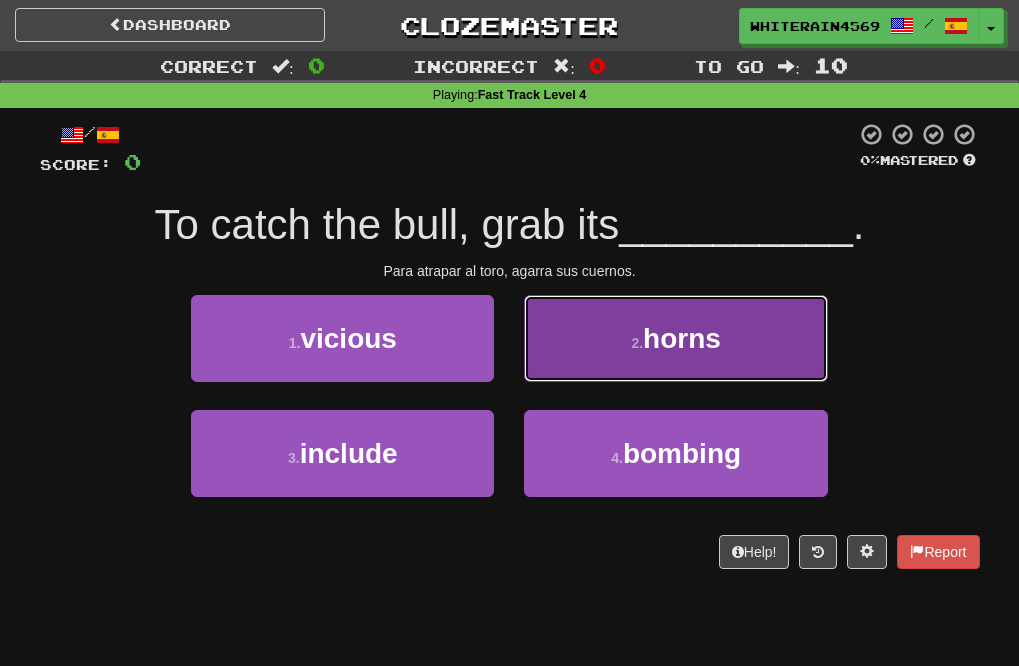 click on "2 .  horns" at bounding box center (675, 338) 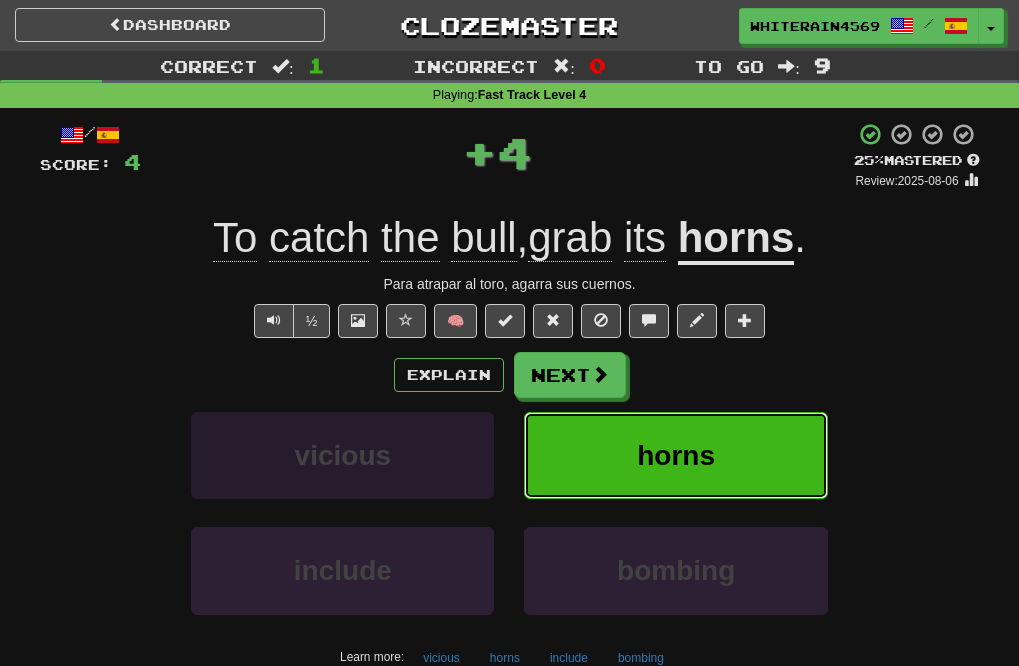 type 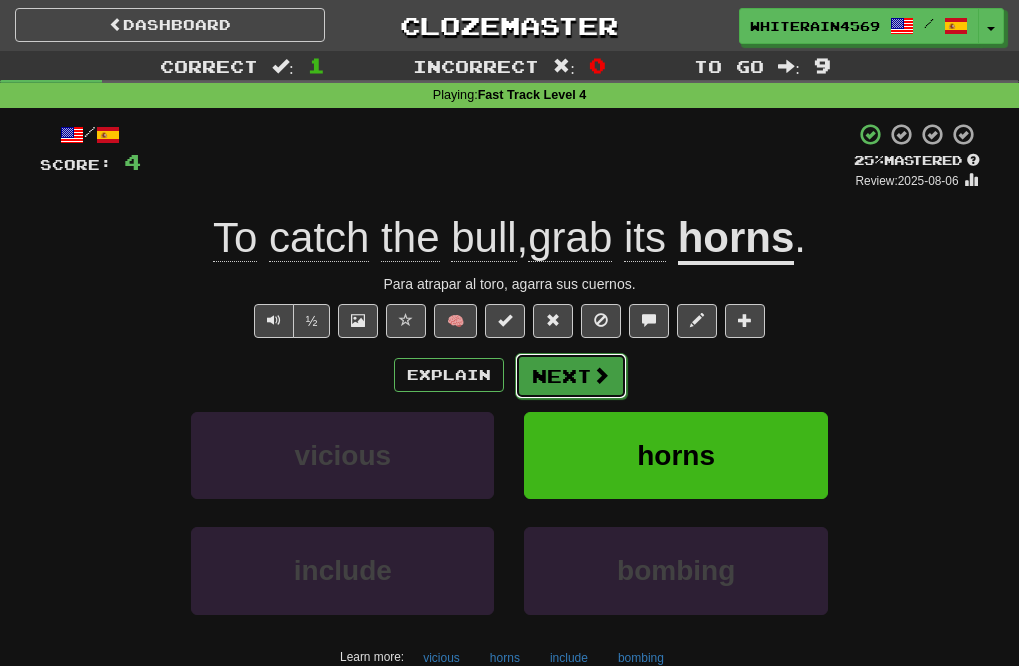 click on "Next" at bounding box center [571, 376] 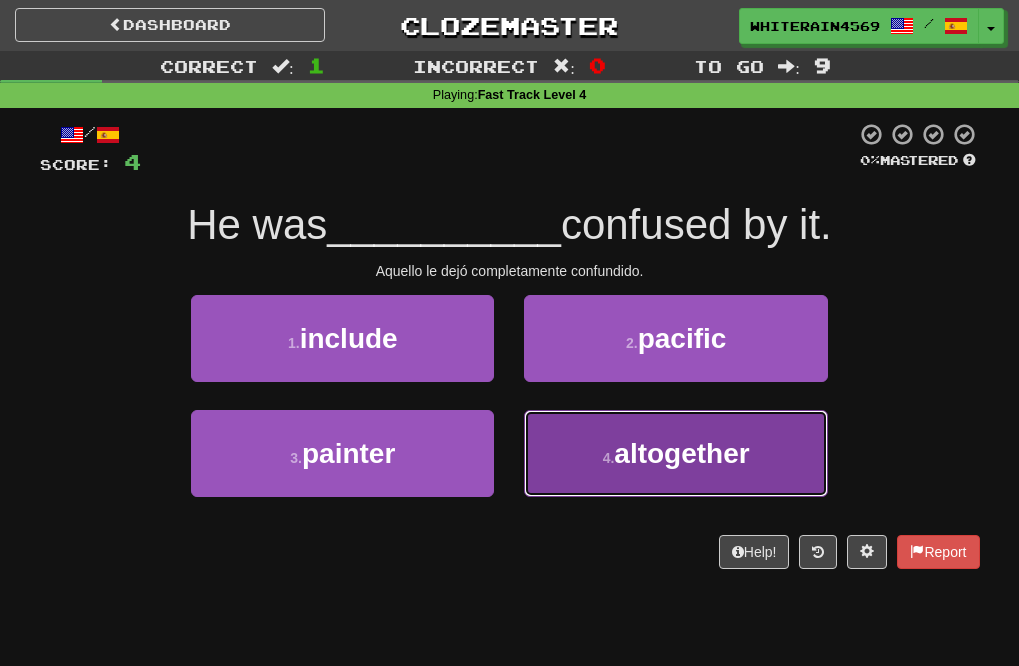 click on "4 .  altogether" at bounding box center [675, 453] 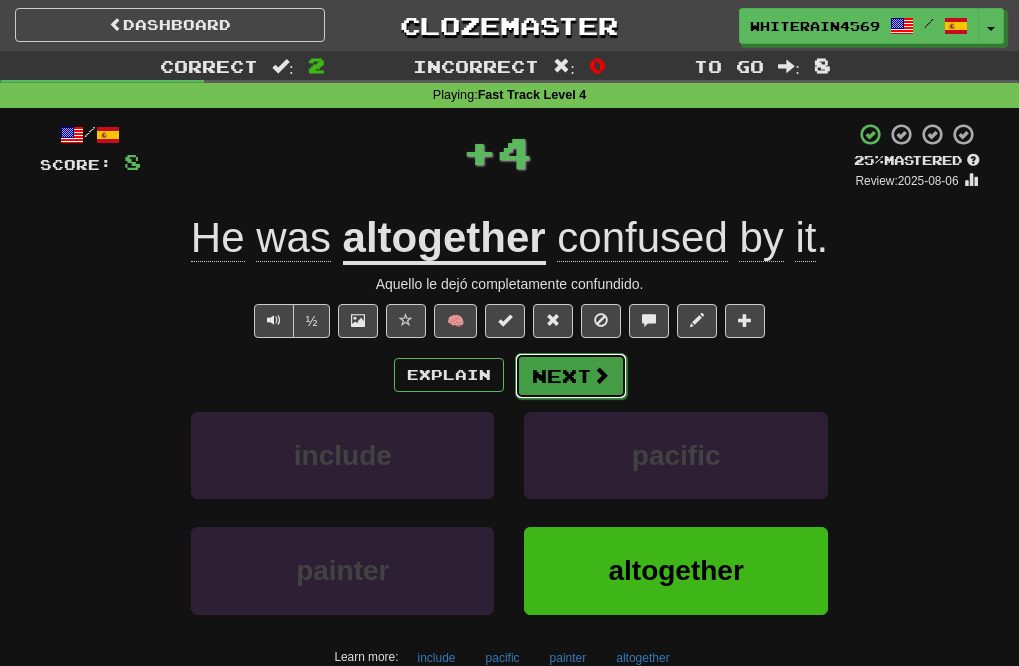 click on "Next" at bounding box center [571, 376] 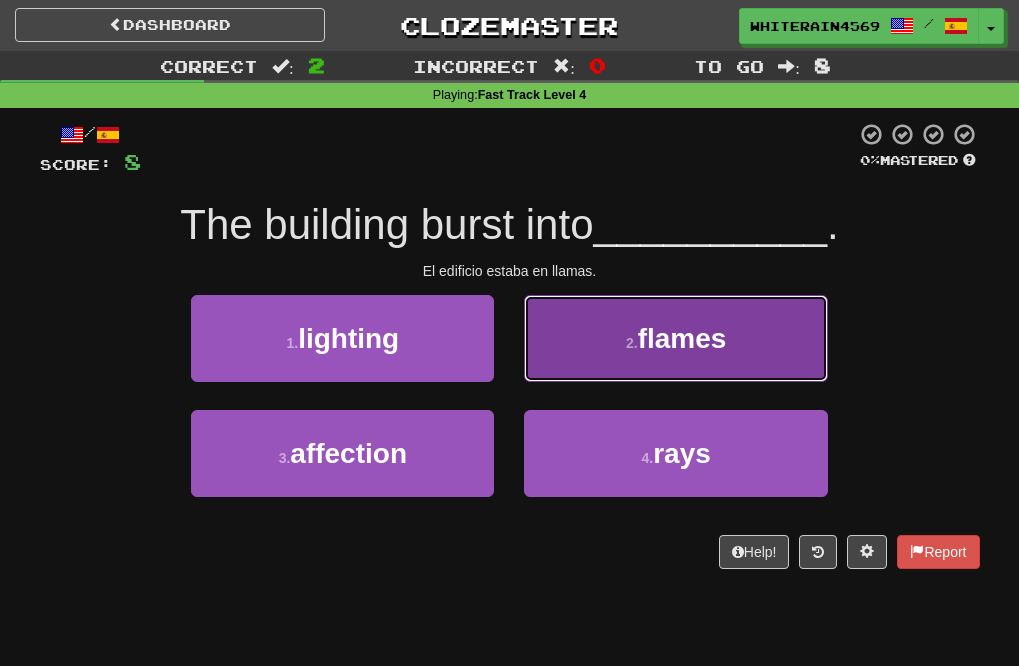 click on "2 .  flames" at bounding box center (675, 338) 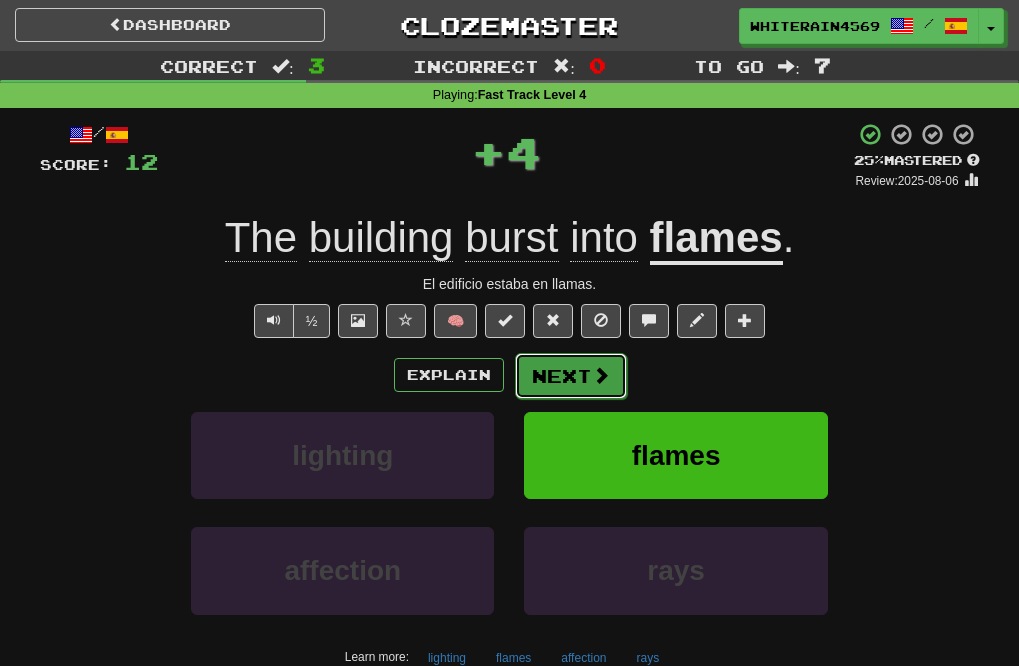 click on "Next" at bounding box center [571, 376] 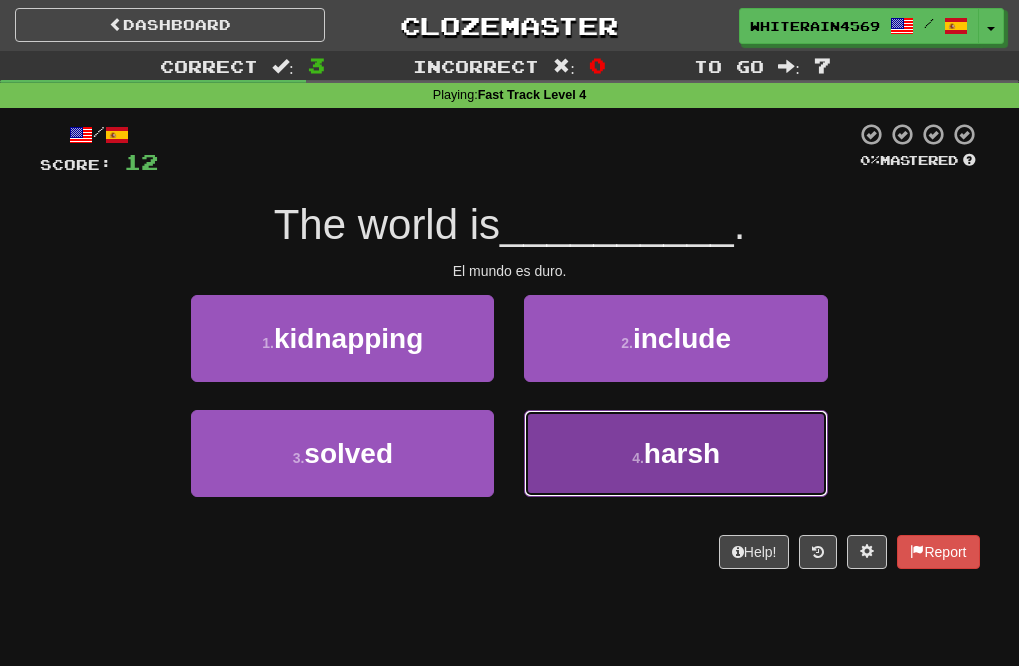 click on "4 .  harsh" at bounding box center [675, 453] 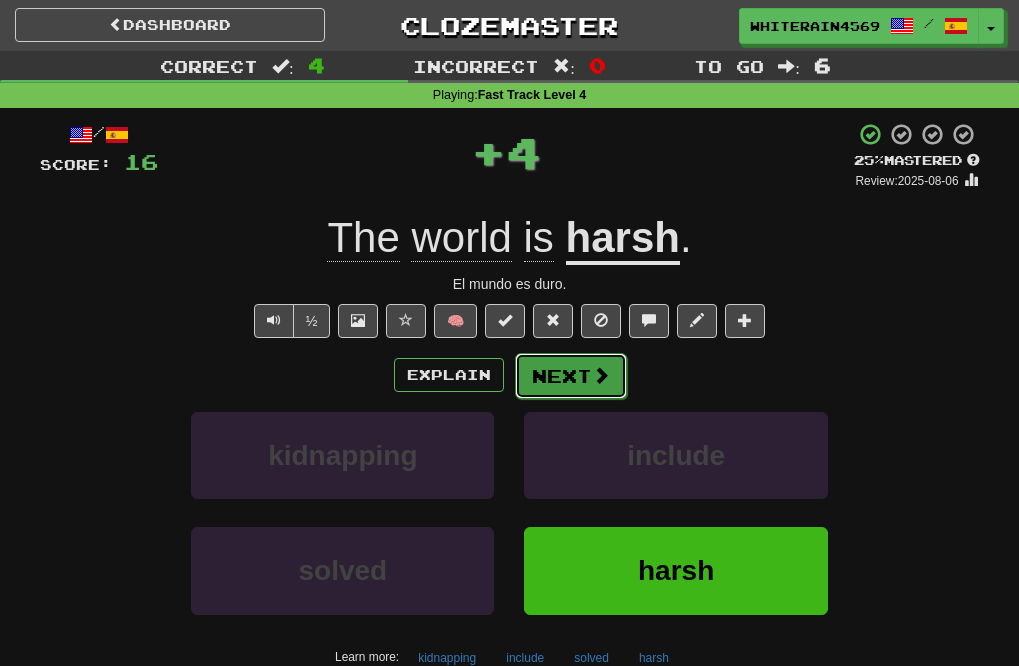 click on "Next" at bounding box center [571, 376] 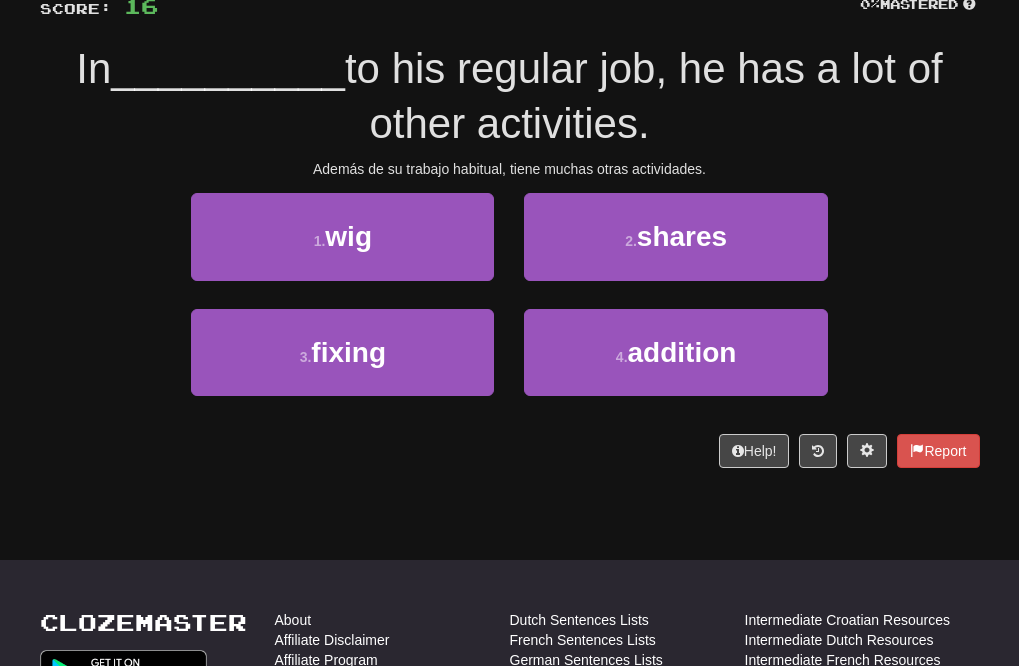 scroll, scrollTop: 160, scrollLeft: 0, axis: vertical 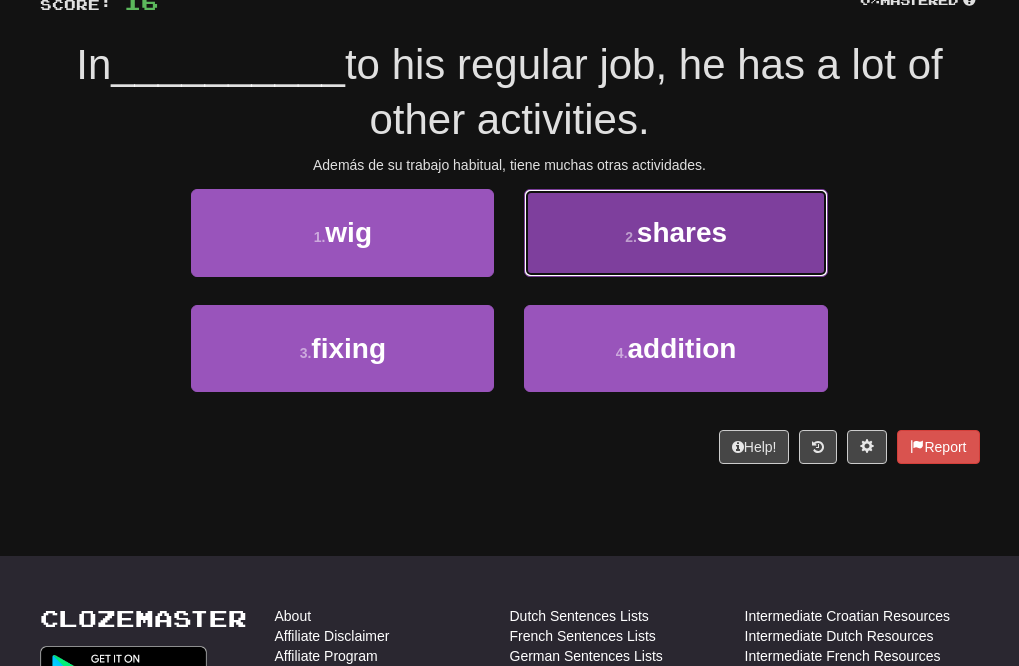 click on "shares" at bounding box center (682, 232) 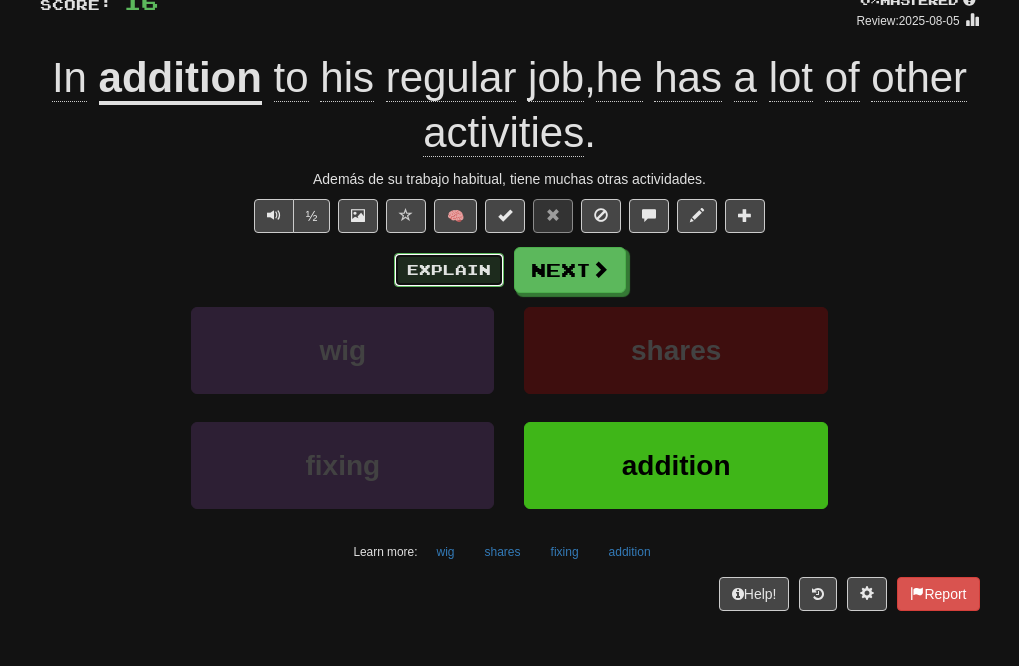 click on "Explain" at bounding box center (449, 270) 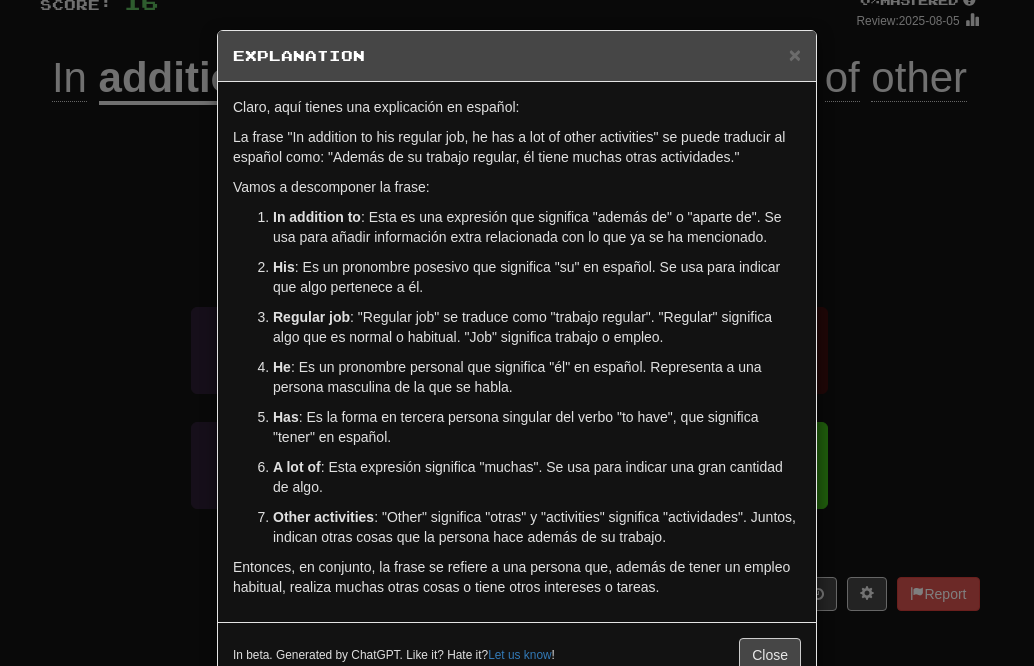 click on "His : Es un pronombre posesivo que significa "su" en español. Se usa para indicar que algo pertenece a él." at bounding box center [537, 277] 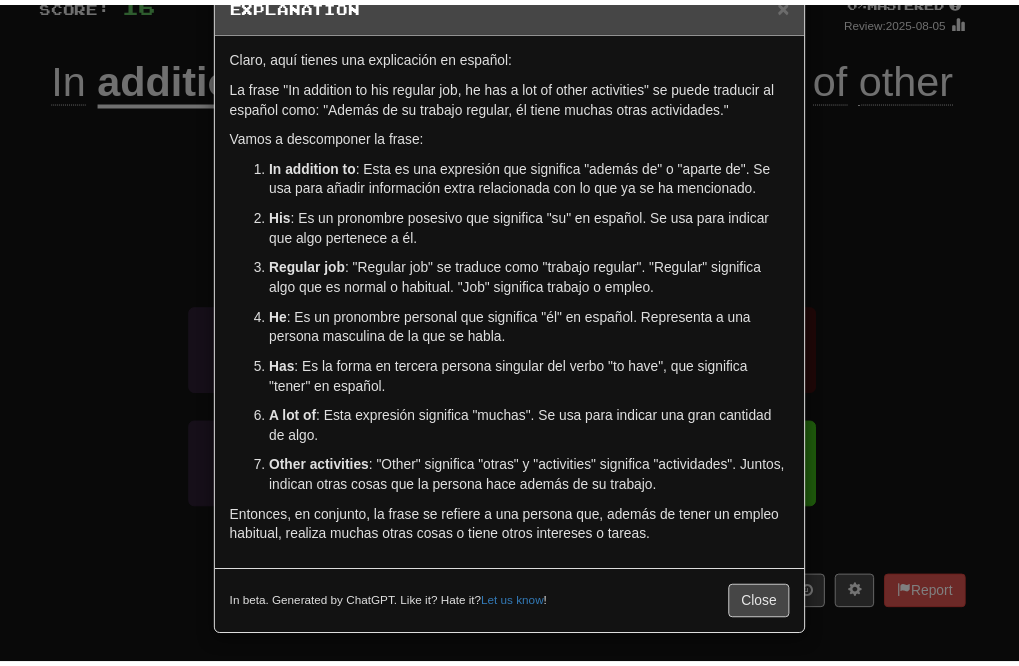 scroll, scrollTop: 52, scrollLeft: 0, axis: vertical 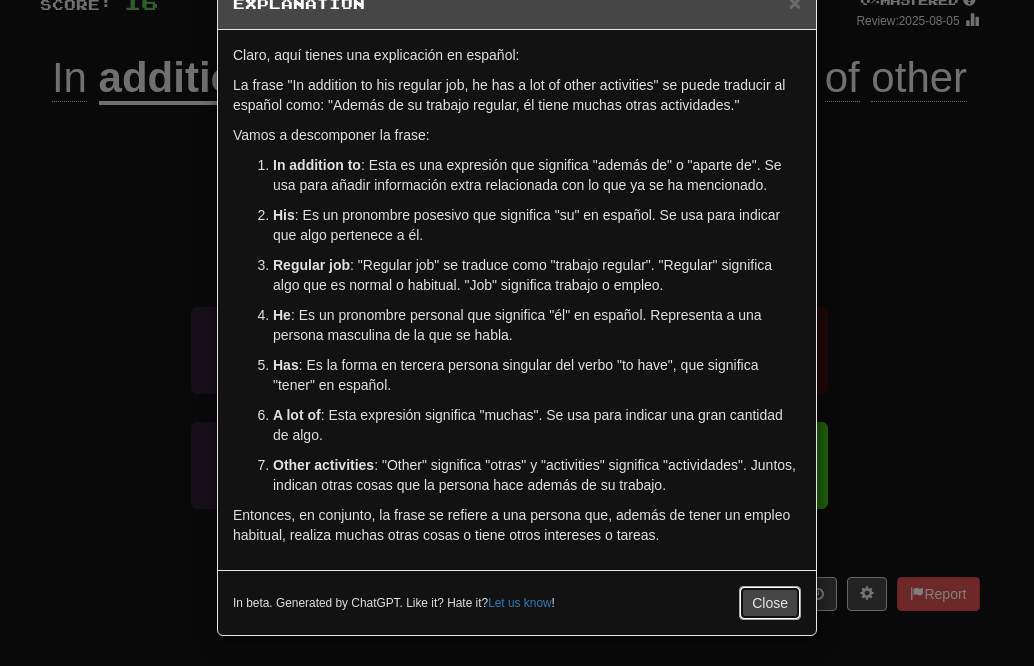 click on "Close" at bounding box center (770, 603) 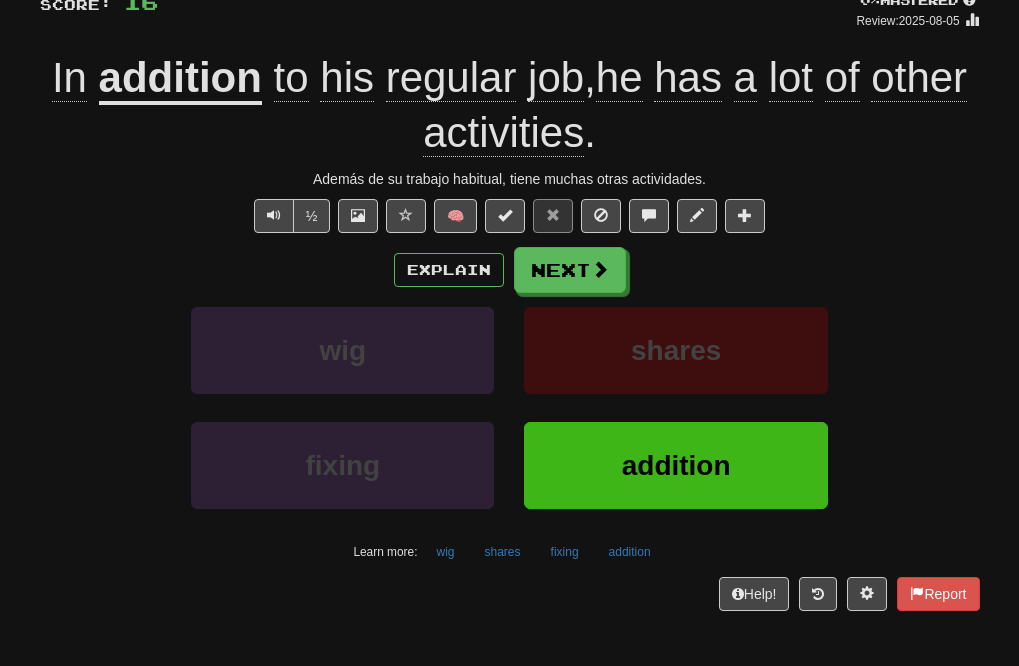click on "Explain Next wig shares fixing addition Learn more: wig shares fixing addition" at bounding box center (510, 407) 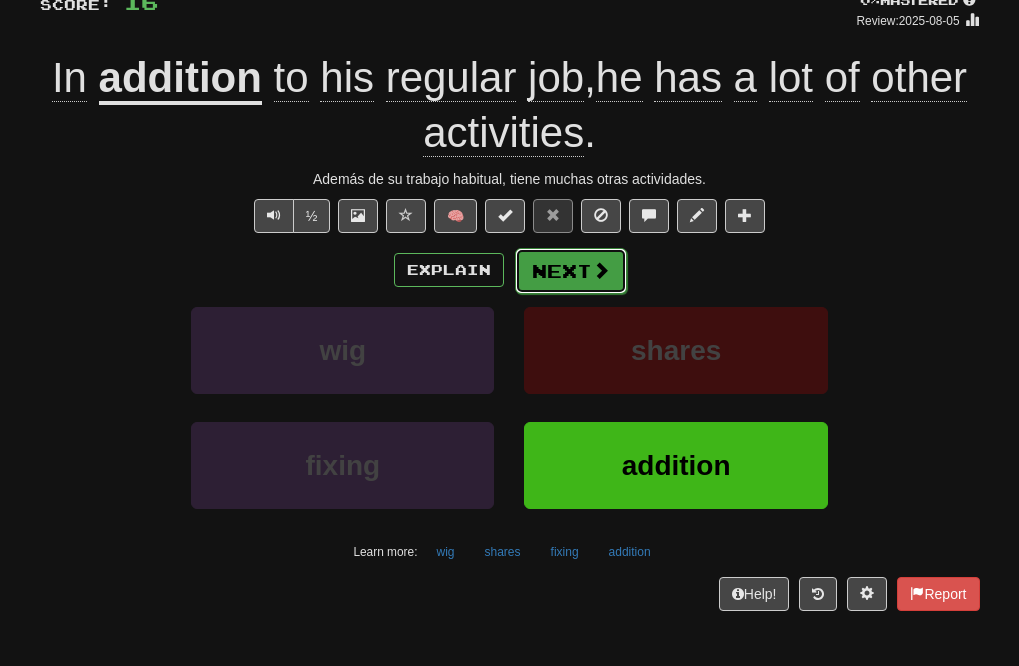click on "Next" at bounding box center [571, 271] 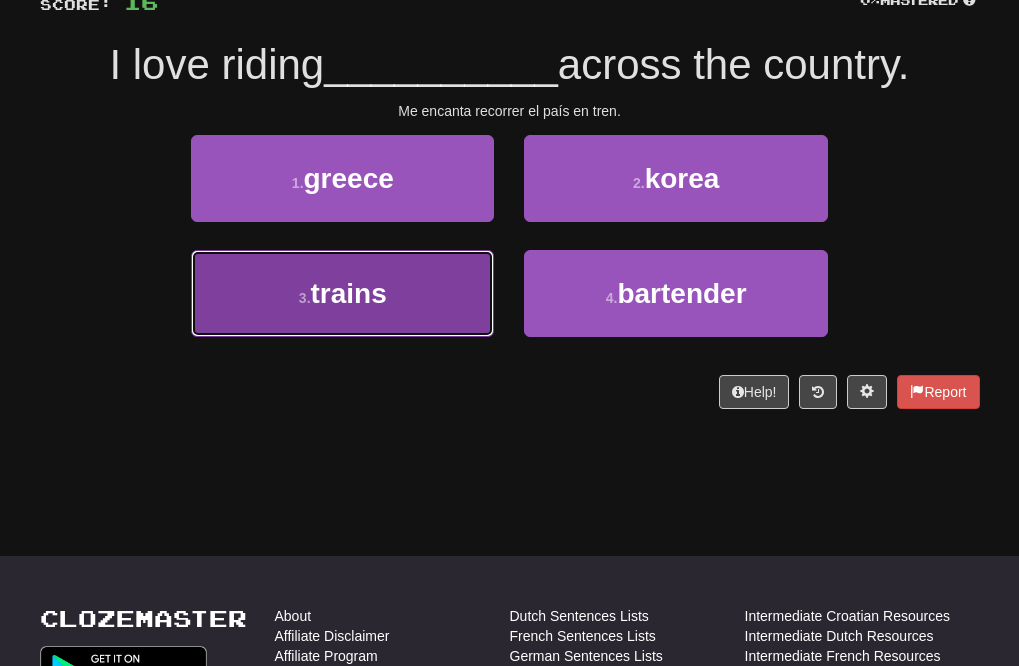 click on "trains" at bounding box center [349, 293] 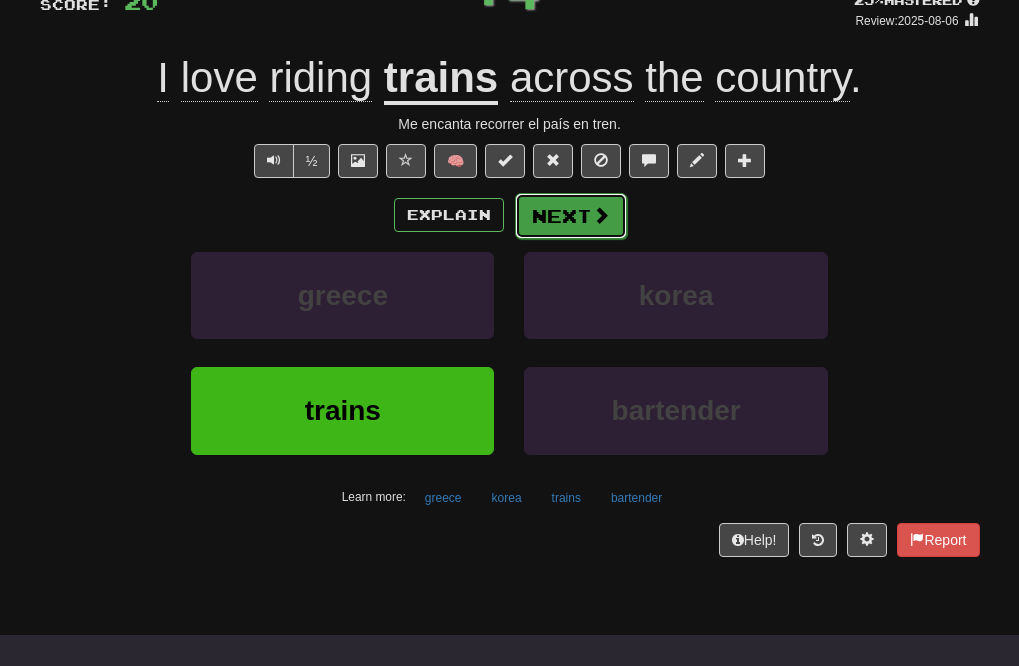 click on "Next" at bounding box center [571, 216] 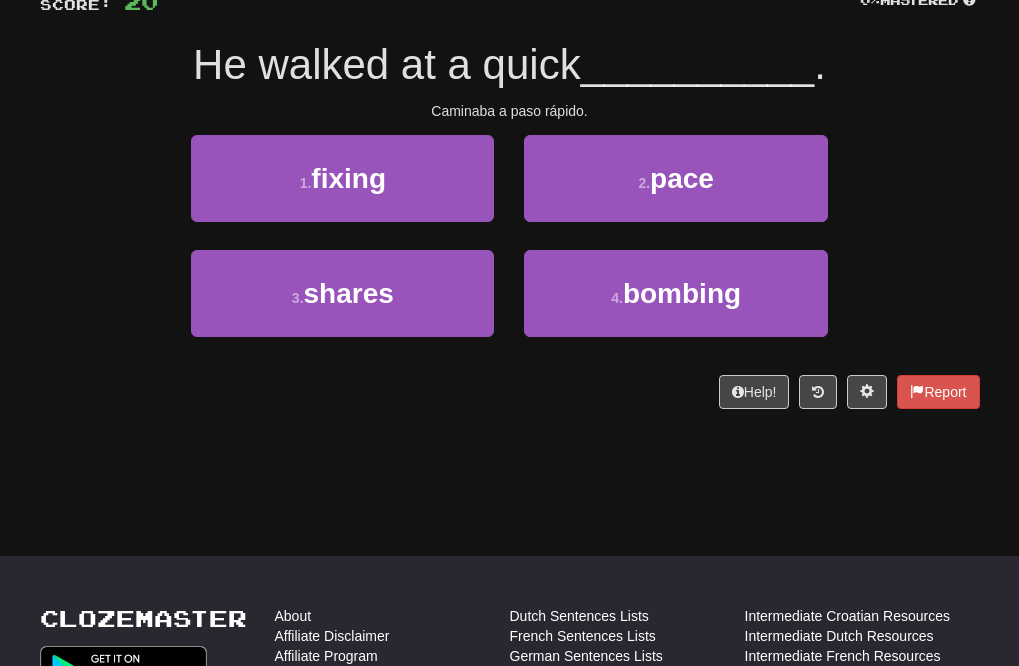 scroll, scrollTop: 185, scrollLeft: 0, axis: vertical 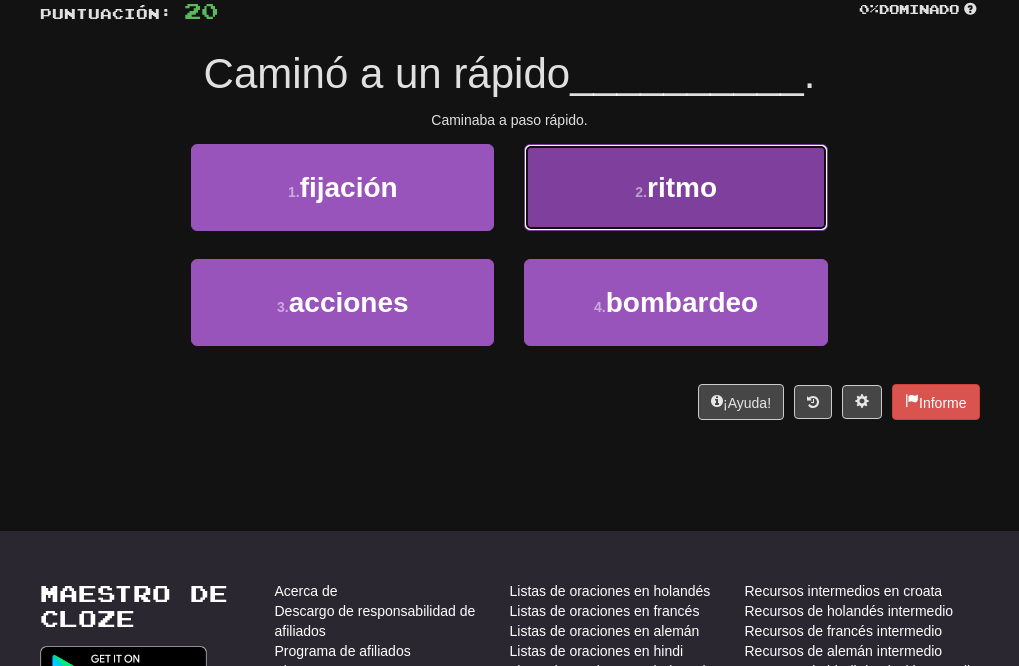 click on "2  .  ritmo" at bounding box center [675, 187] 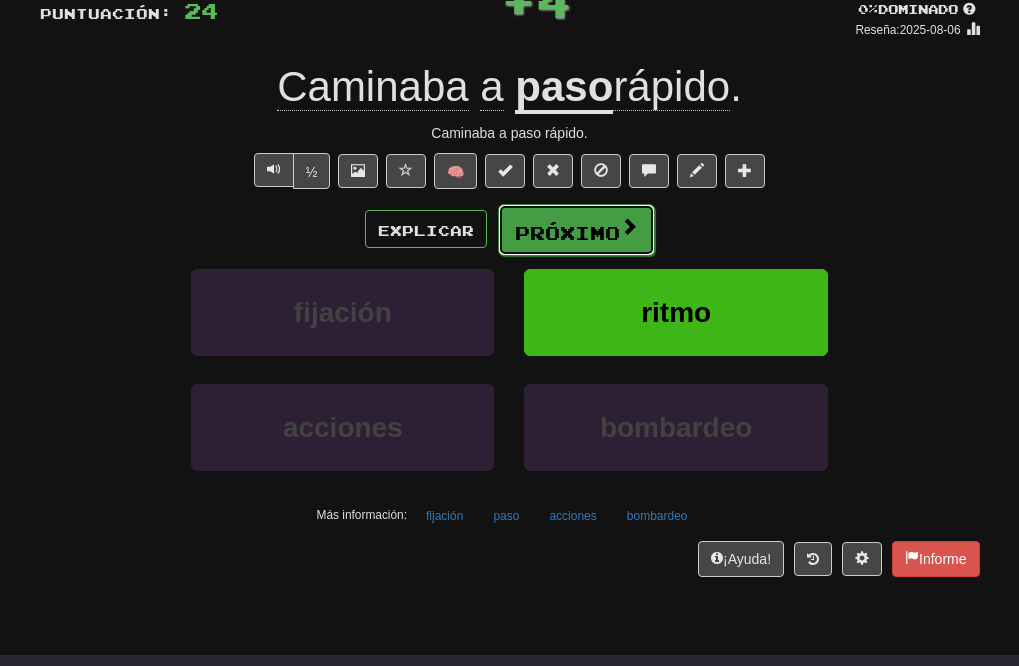click at bounding box center [629, 226] 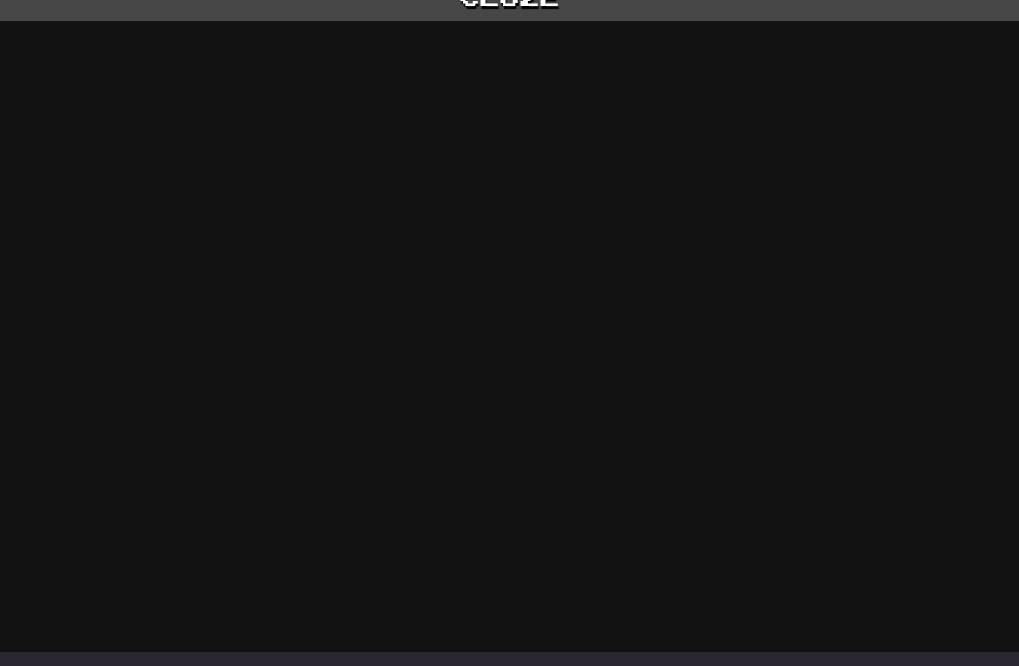 scroll, scrollTop: 0, scrollLeft: 0, axis: both 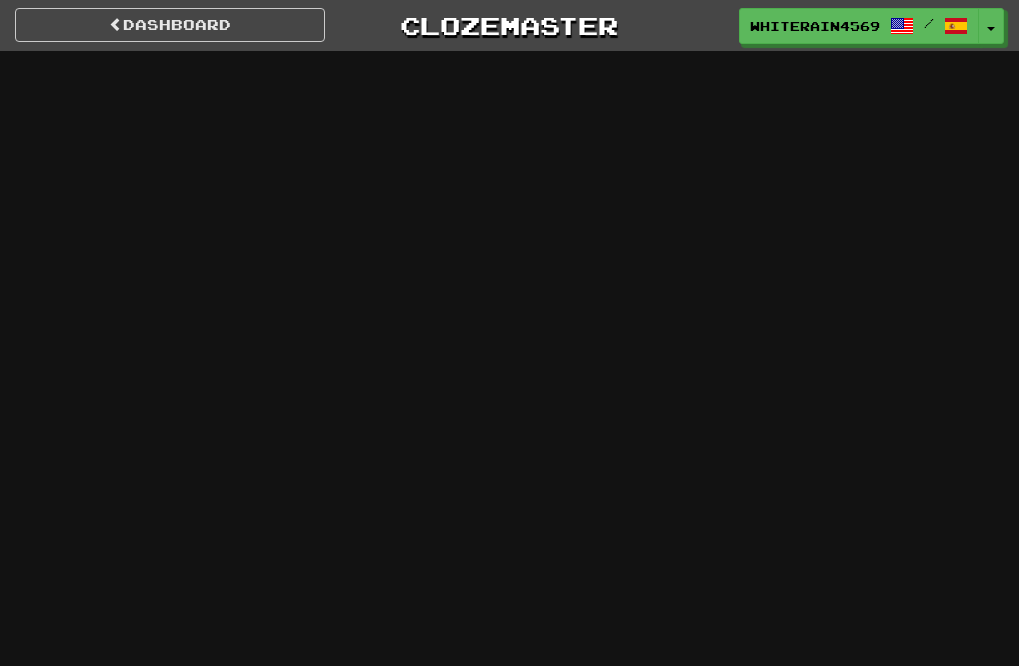 click on "Dashboard
Clozemaster
WhiteRain4569
/
Toggle Dropdown
Dashboard
Leaderboard
Activity Feed
Notifications
Profile
Discussions
English
/
Español
Streak:
1
Review:
0
Points Today: 40
Languages
Account
Logout
WhiteRain4569
/
Toggle Dropdown
Dashboard
Leaderboard
Activity Feed
Notifications
Profile
Discussions
English
/
Español
Streak:
1
Review:
0
Points Today: 40
Languages
Account
Logout
clozemaster" at bounding box center [509, 333] 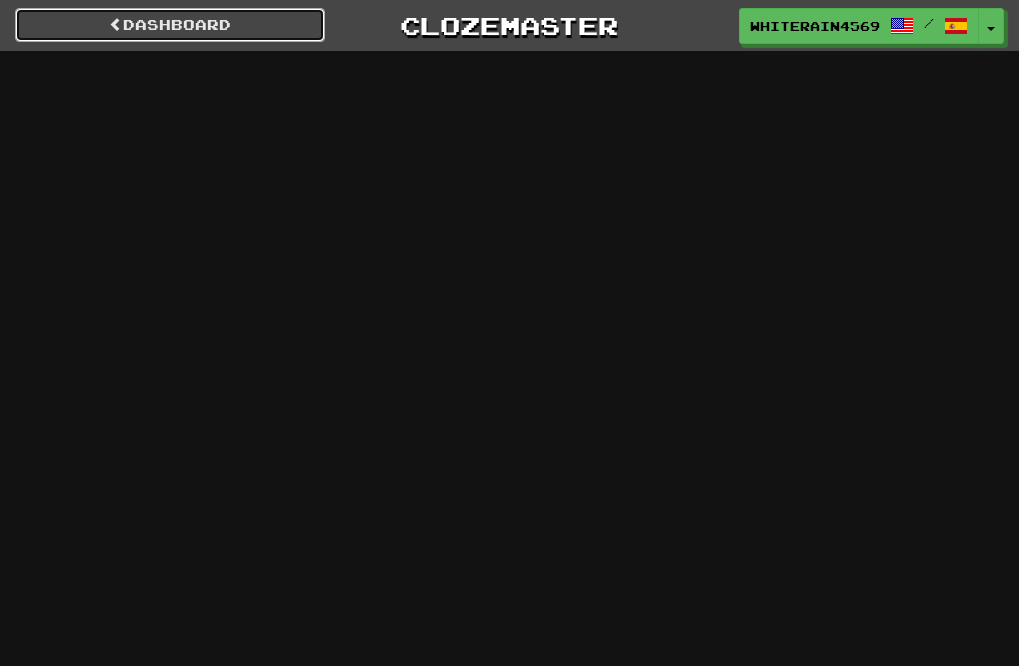 click on "Dashboard" at bounding box center (170, 25) 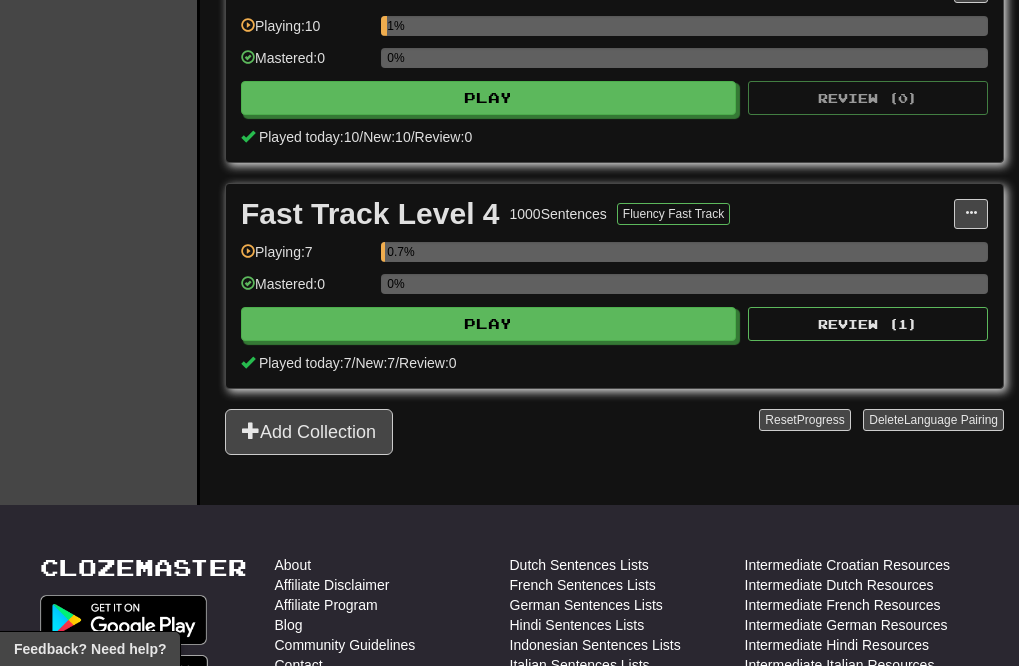scroll, scrollTop: 541, scrollLeft: 0, axis: vertical 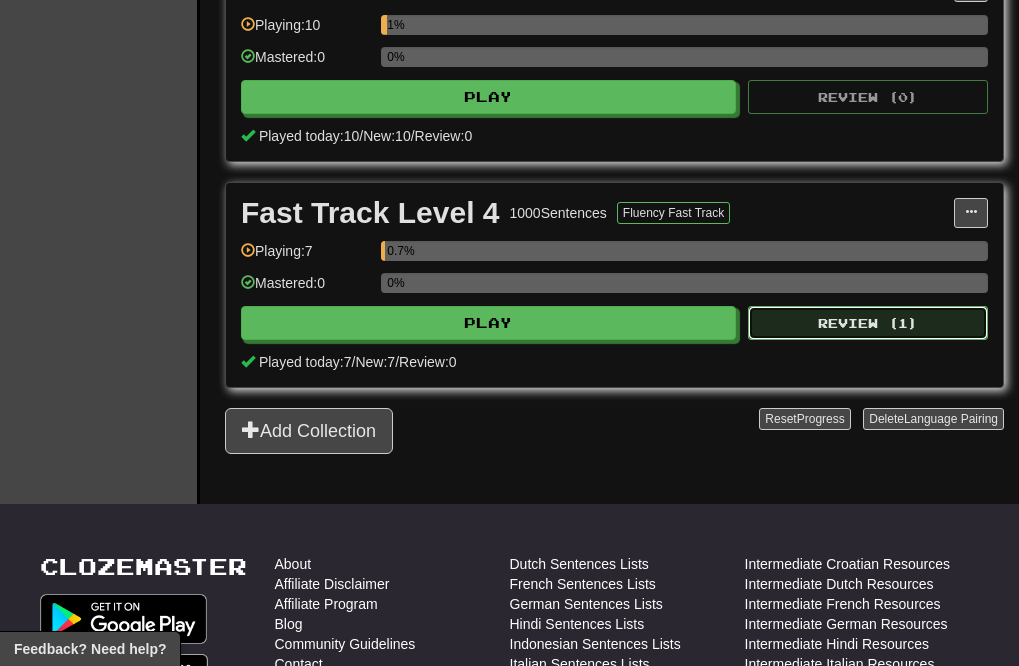 click on "Review ( 1 )" at bounding box center [868, 323] 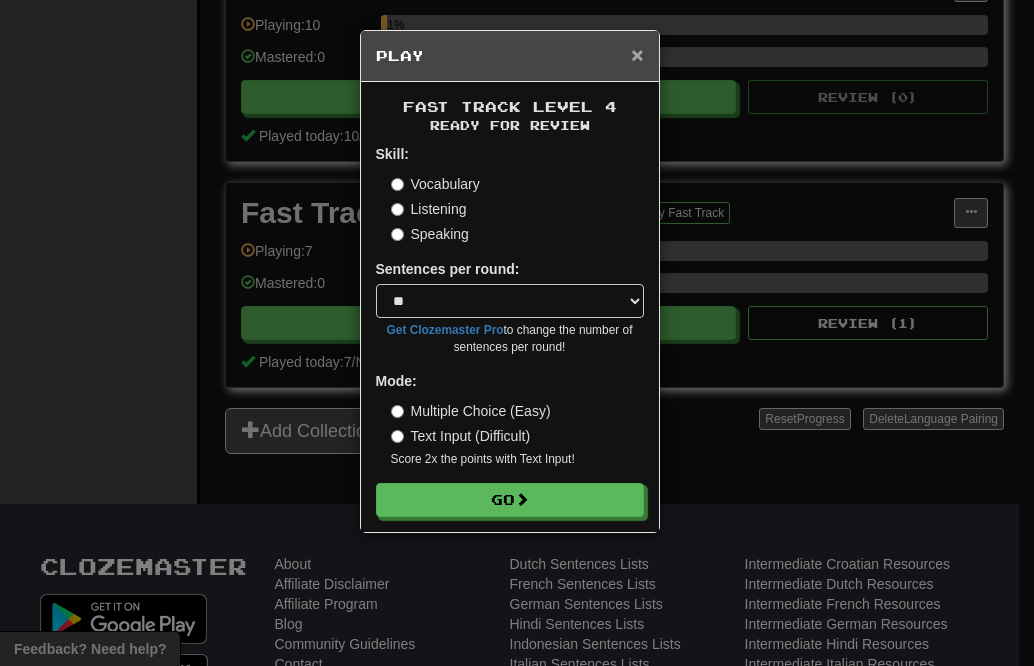 click on "×" at bounding box center [637, 54] 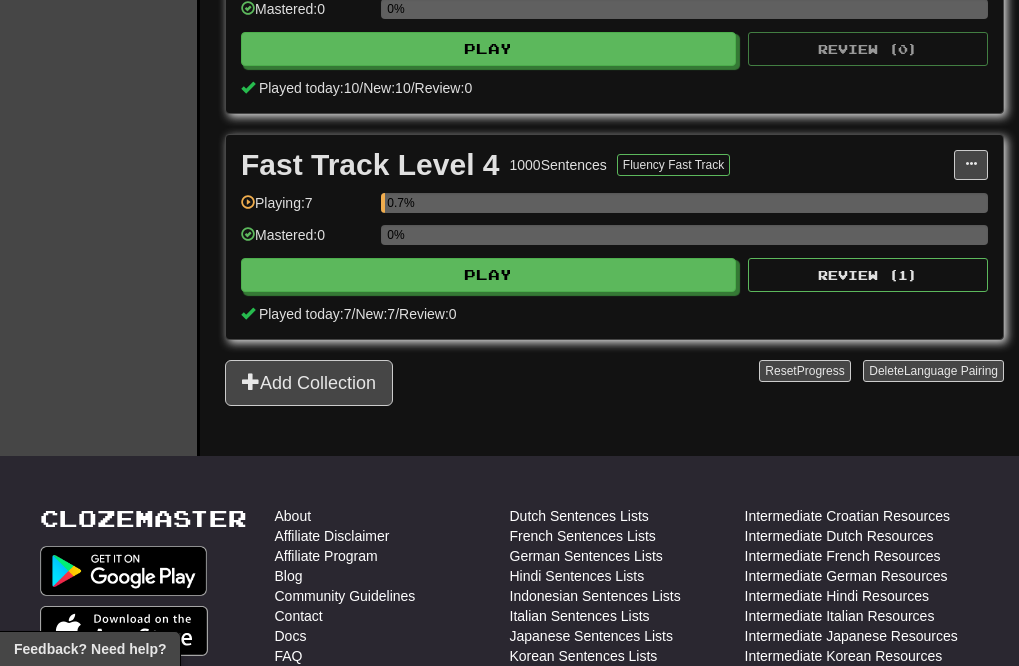 scroll, scrollTop: 644, scrollLeft: 0, axis: vertical 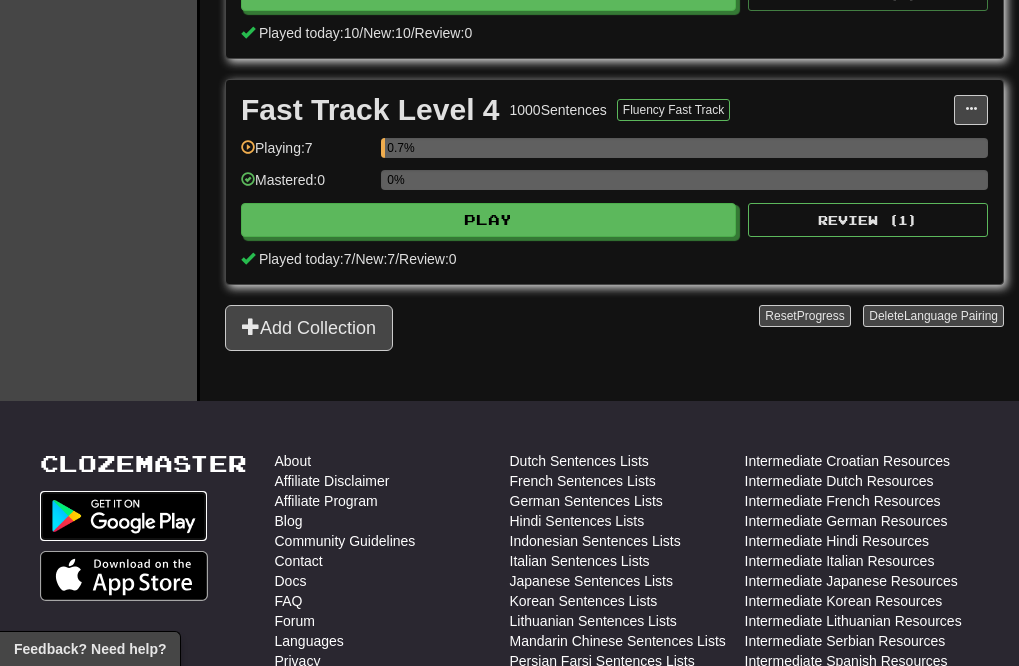 click at bounding box center (124, 516) 